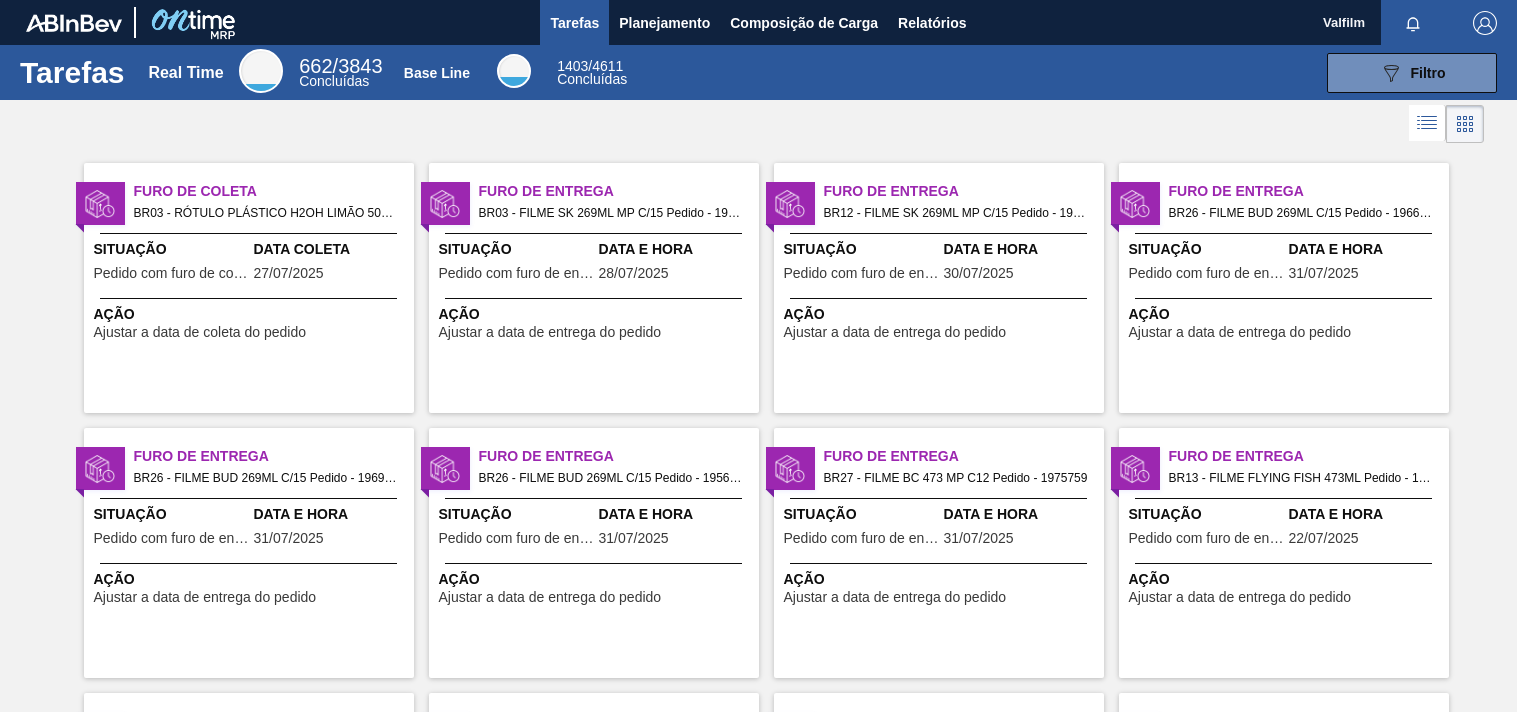 scroll, scrollTop: 0, scrollLeft: 0, axis: both 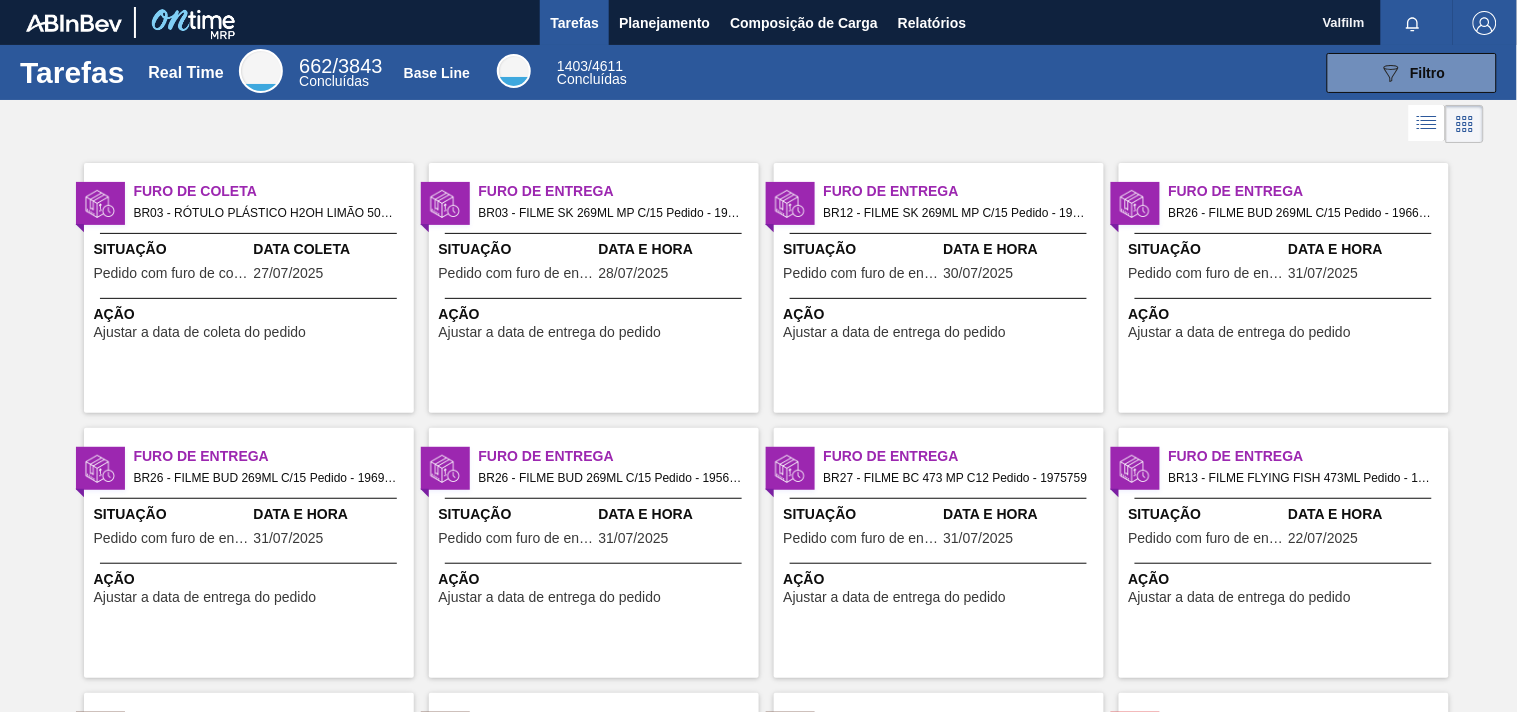 click on "Furo de Entrega BR03 - FILME SK 269ML MP C/15 Pedido - 1962694 Situação Pedido com furo de entrega Data e Hora 28/07/2025 Ação Ajustar a data de entrega do pedido" at bounding box center (594, 288) 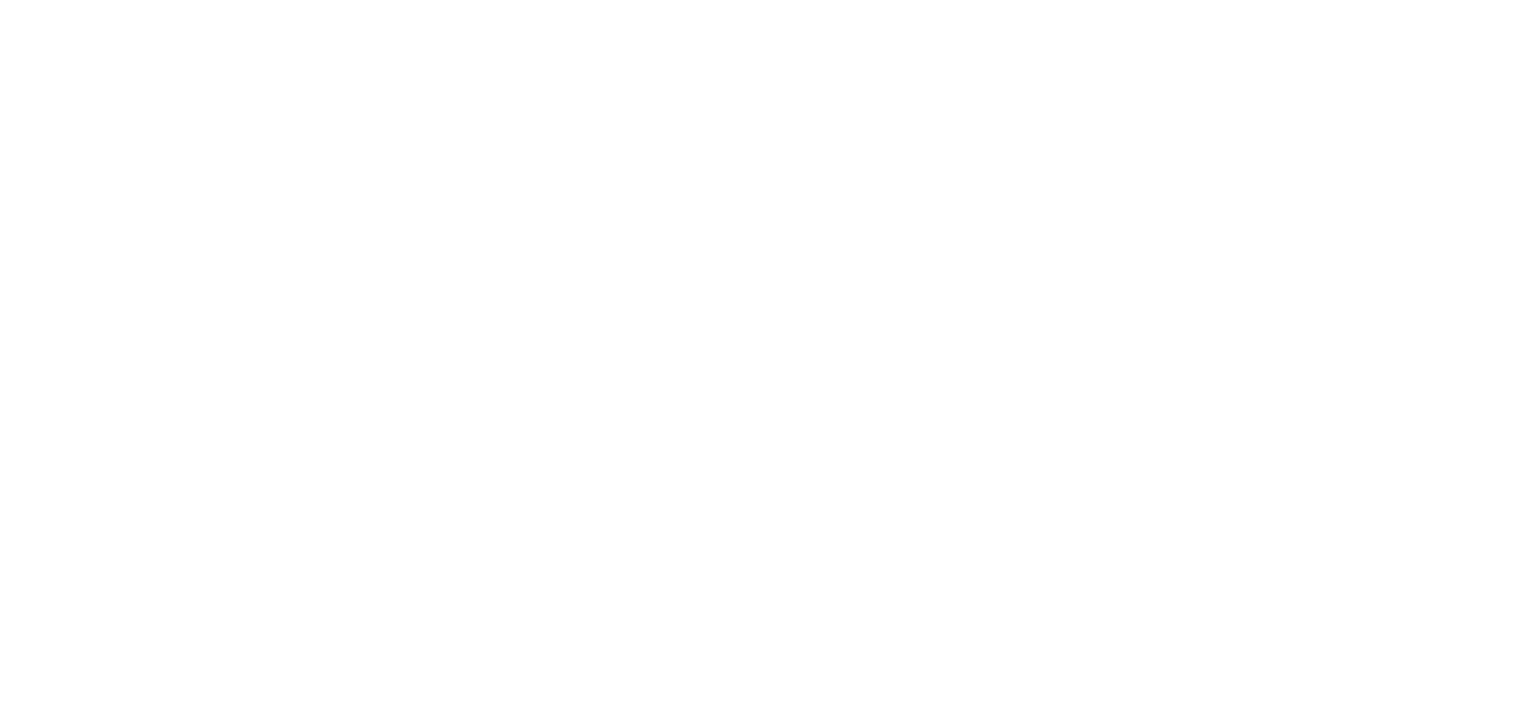 scroll, scrollTop: 0, scrollLeft: 0, axis: both 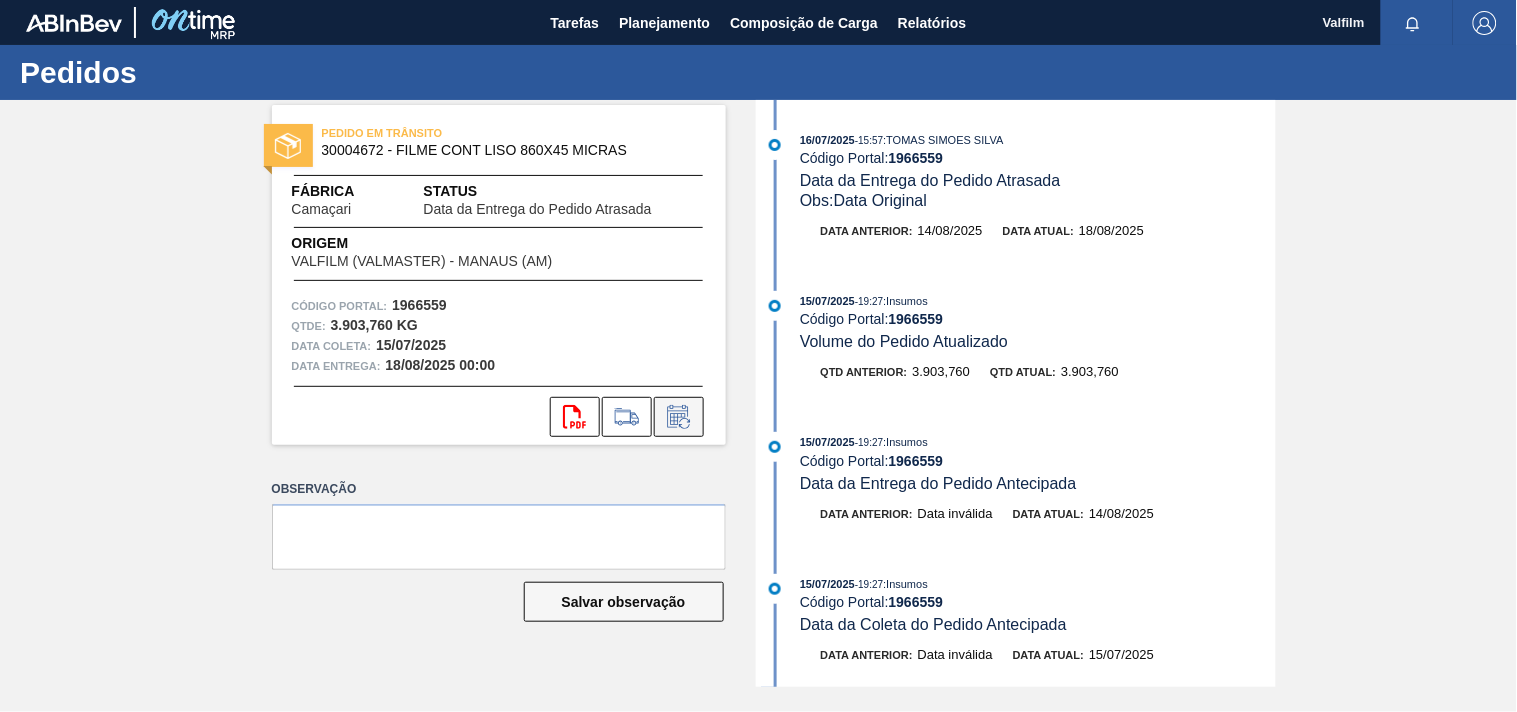 click 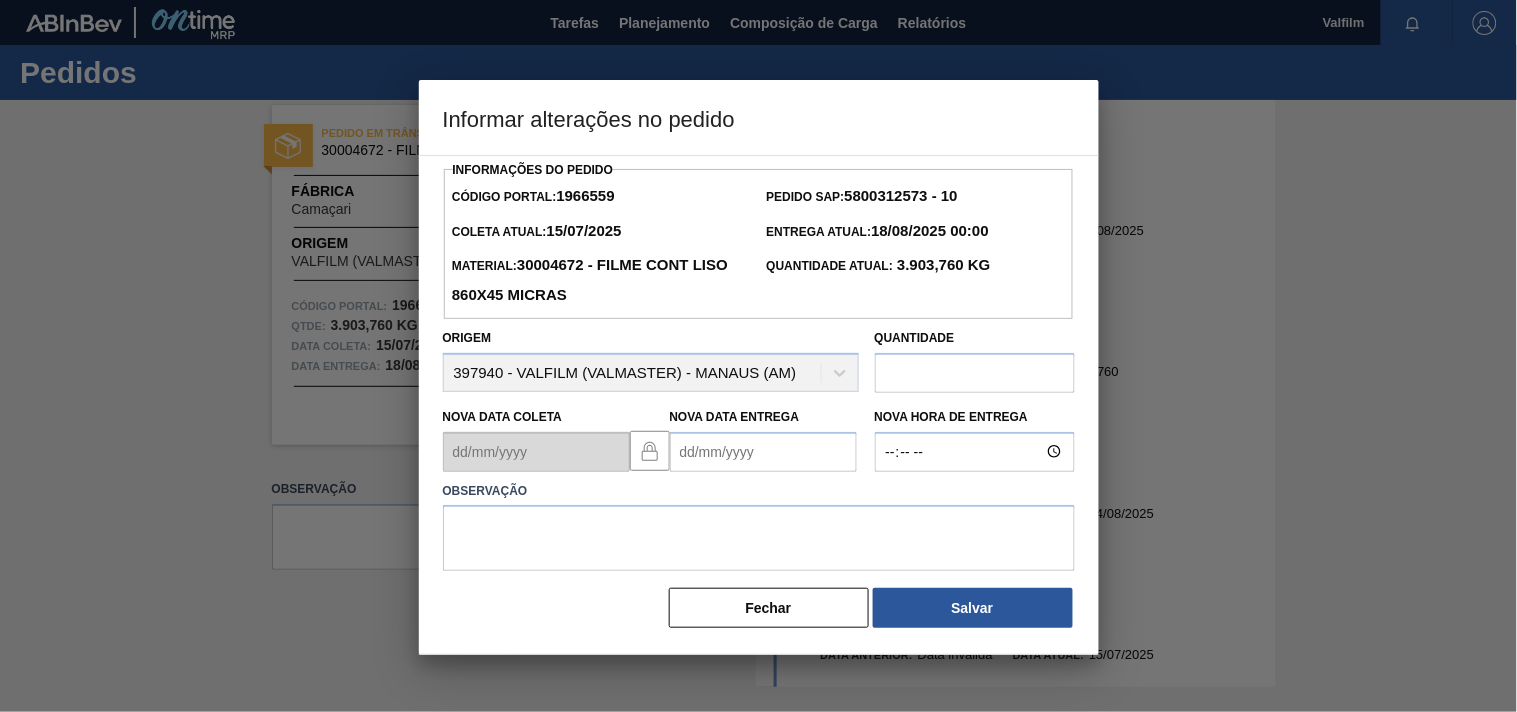 click on "Nova Data Entrega" at bounding box center (763, 452) 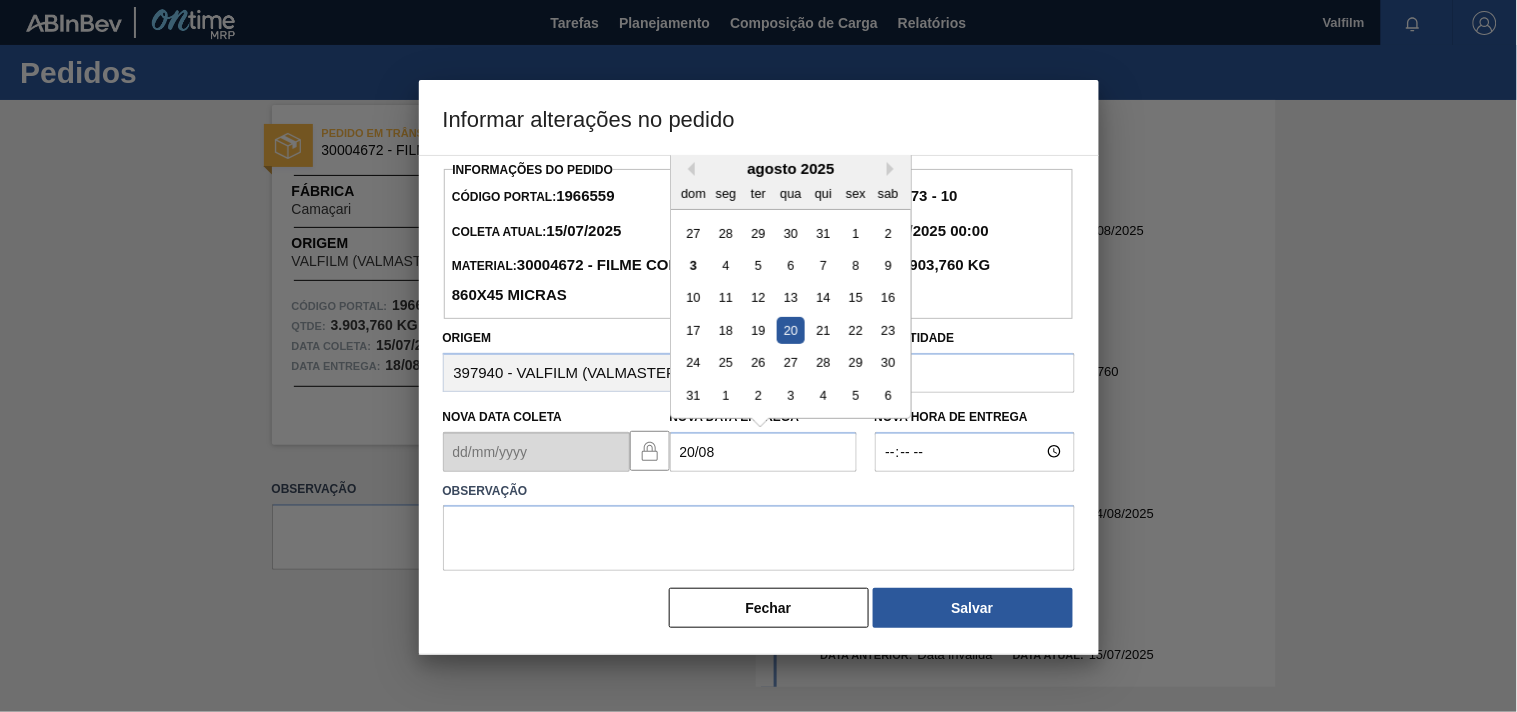 type on "20/08/2025" 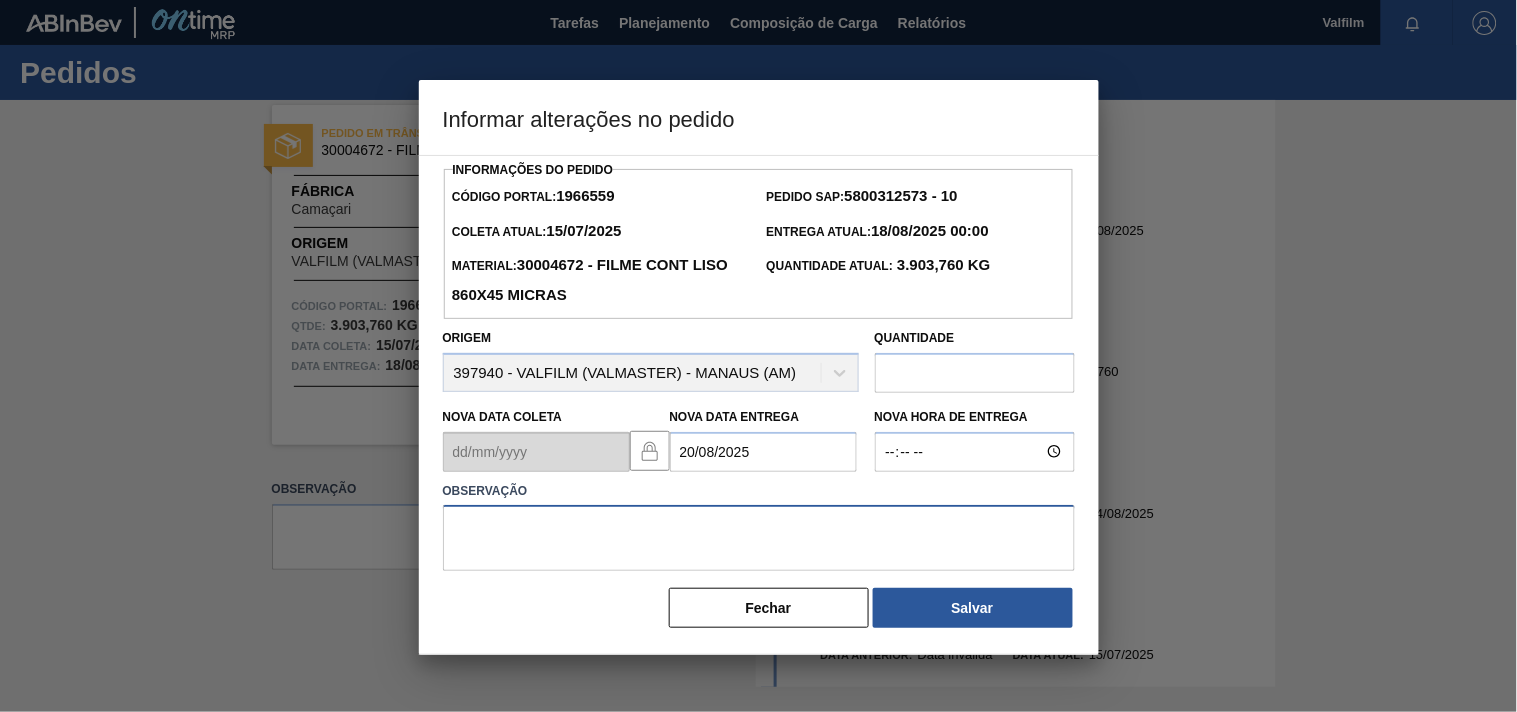 click at bounding box center [759, 538] 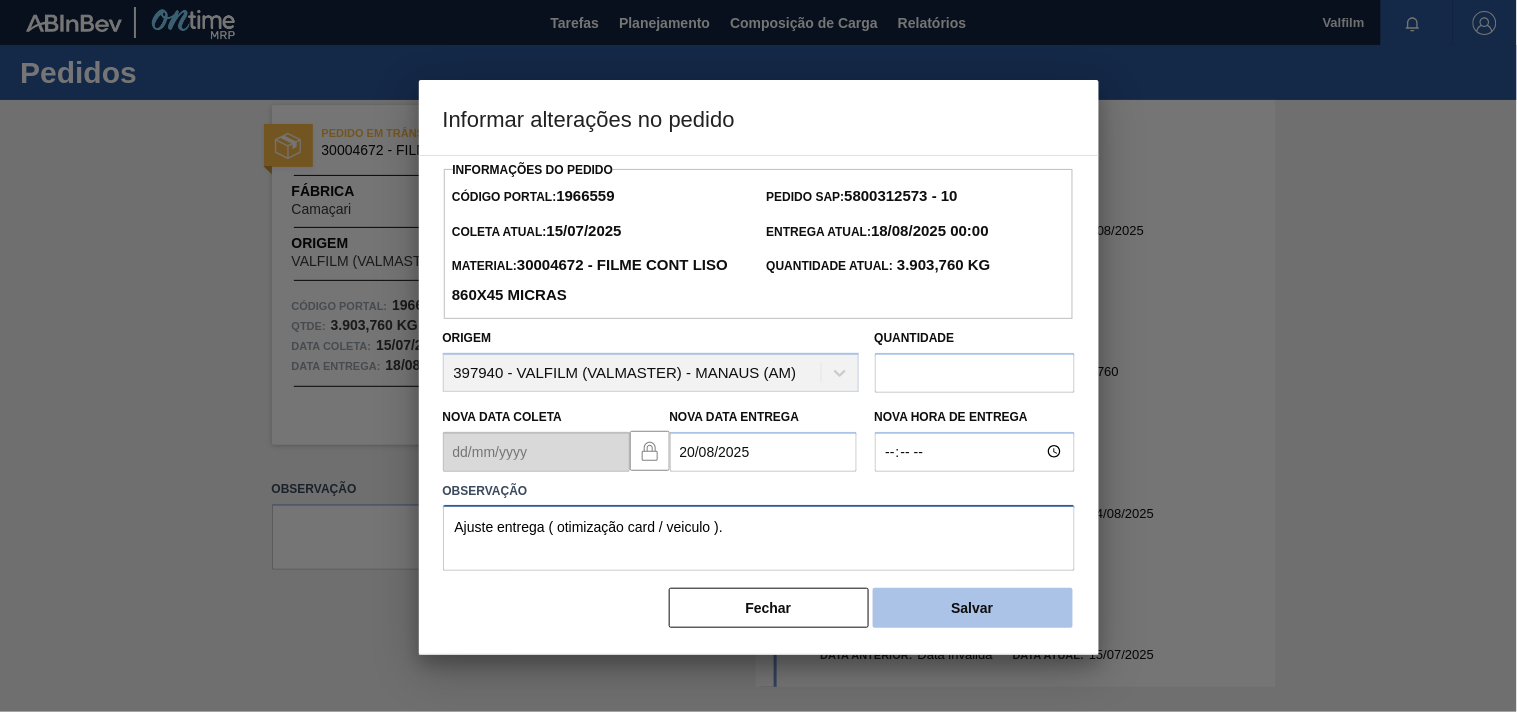 type on "Ajuste entrega ( otimização card / veiculo )." 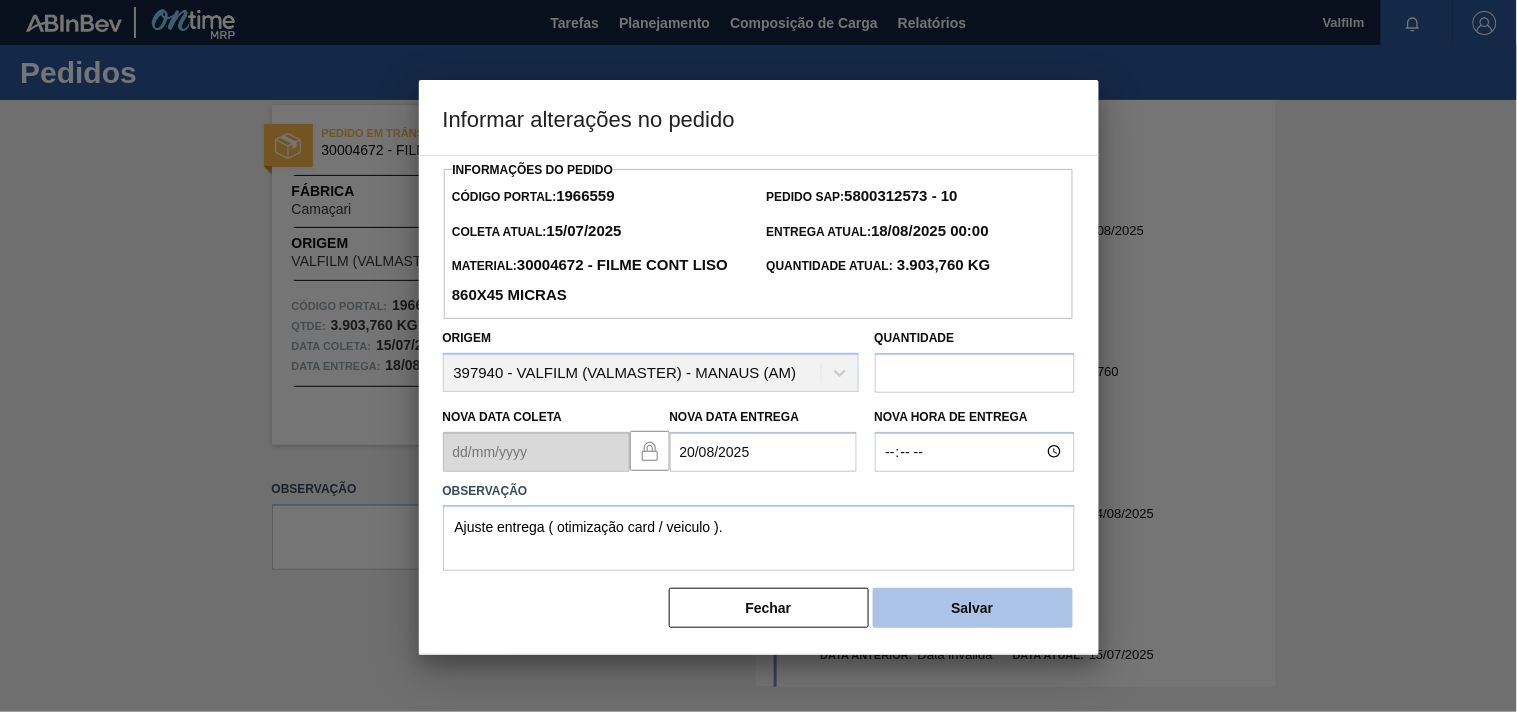 click on "Salvar" at bounding box center (973, 608) 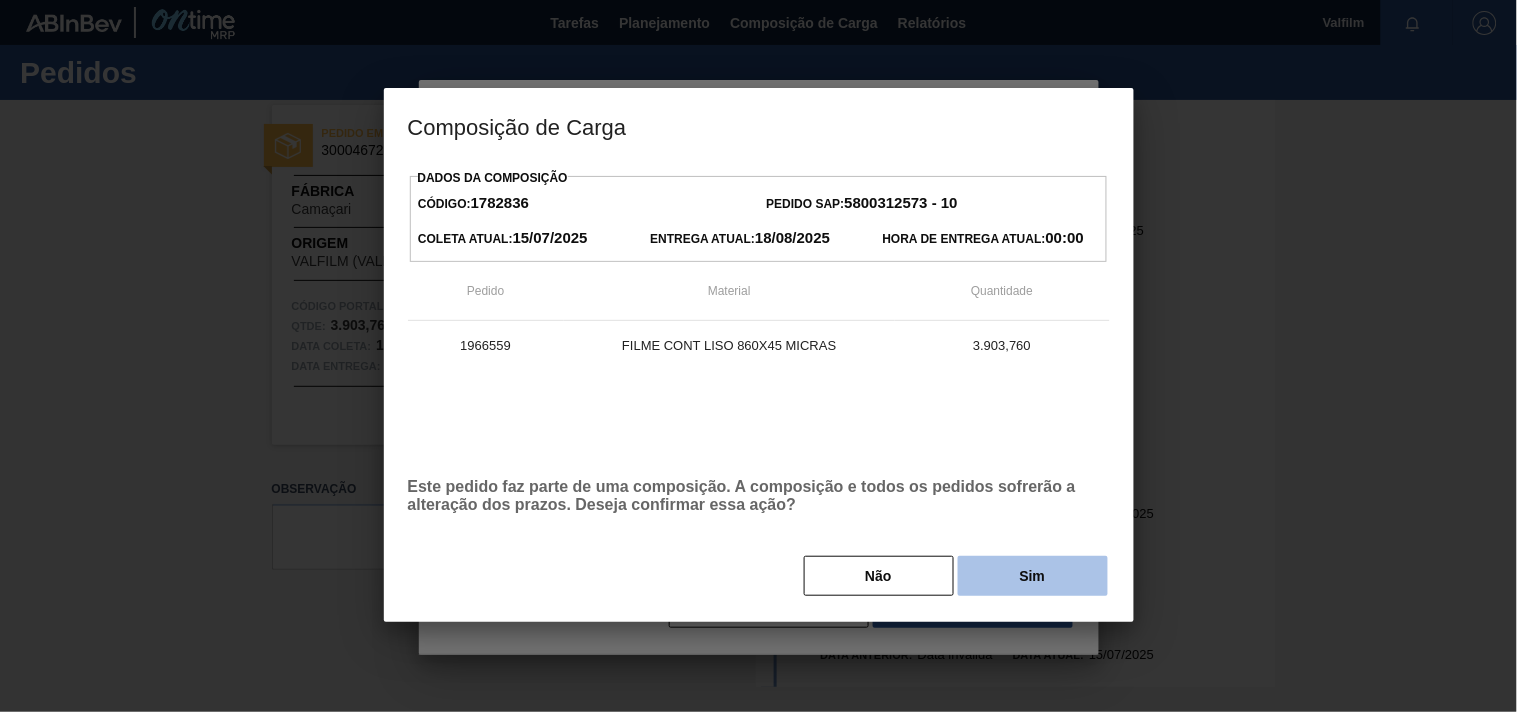 click on "Sim" at bounding box center (1033, 576) 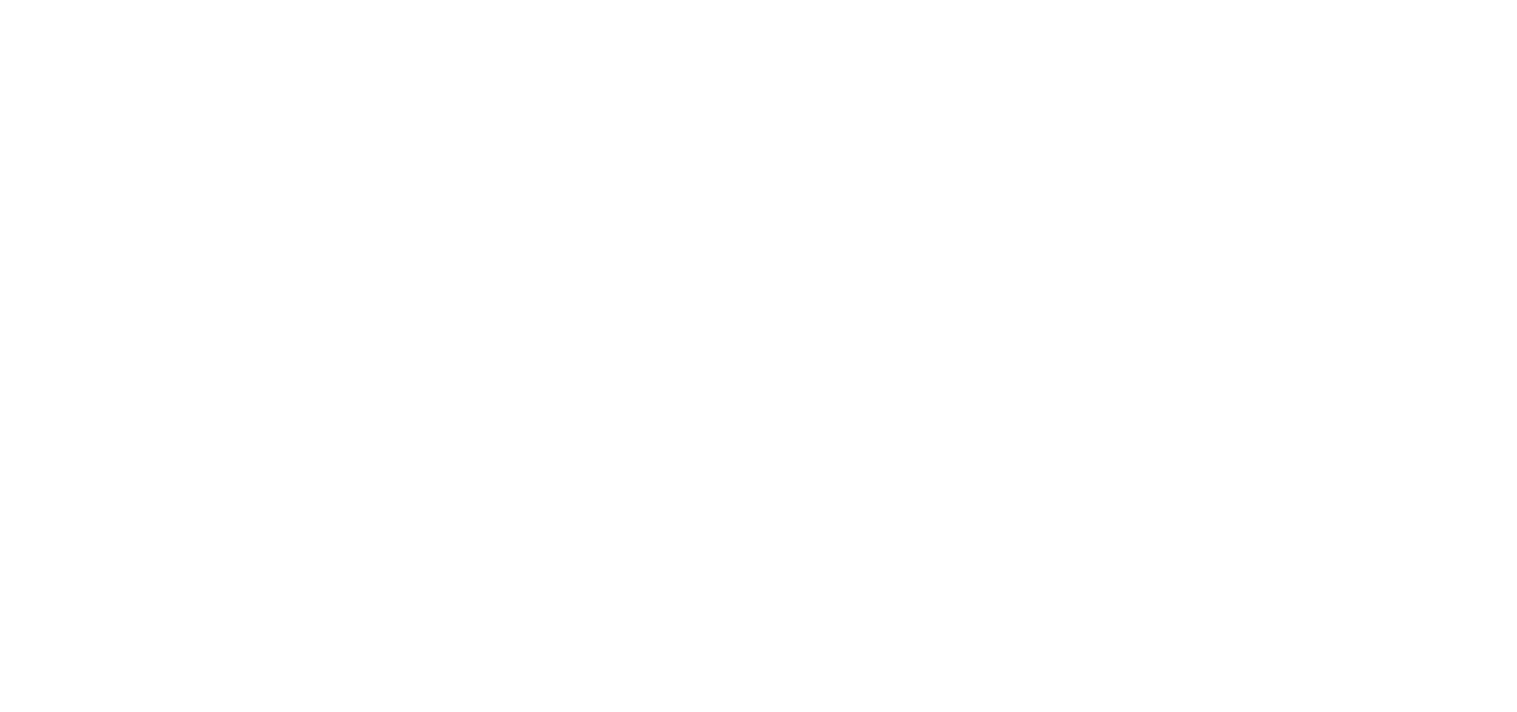 scroll, scrollTop: 0, scrollLeft: 0, axis: both 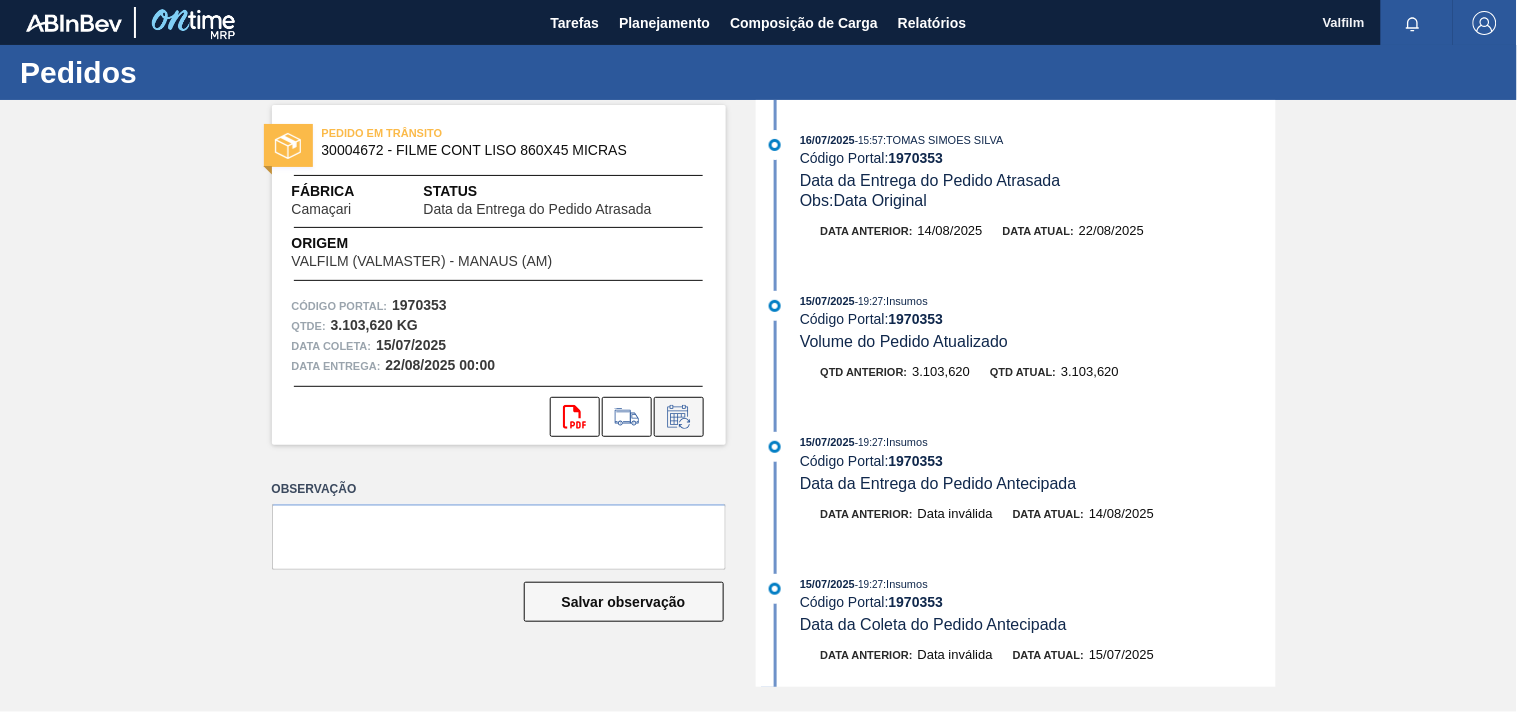 click at bounding box center (679, 417) 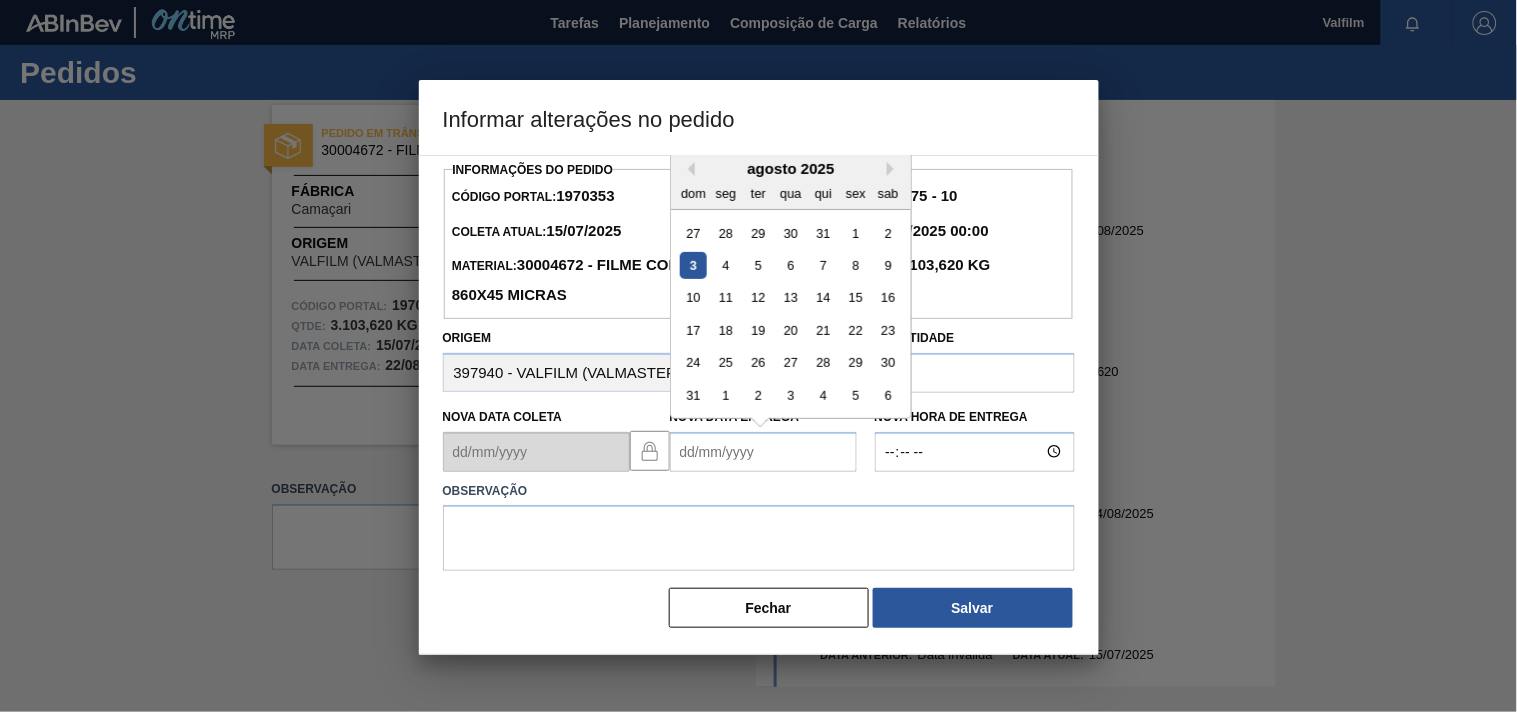 click on "Nova Data Entrega" at bounding box center (763, 452) 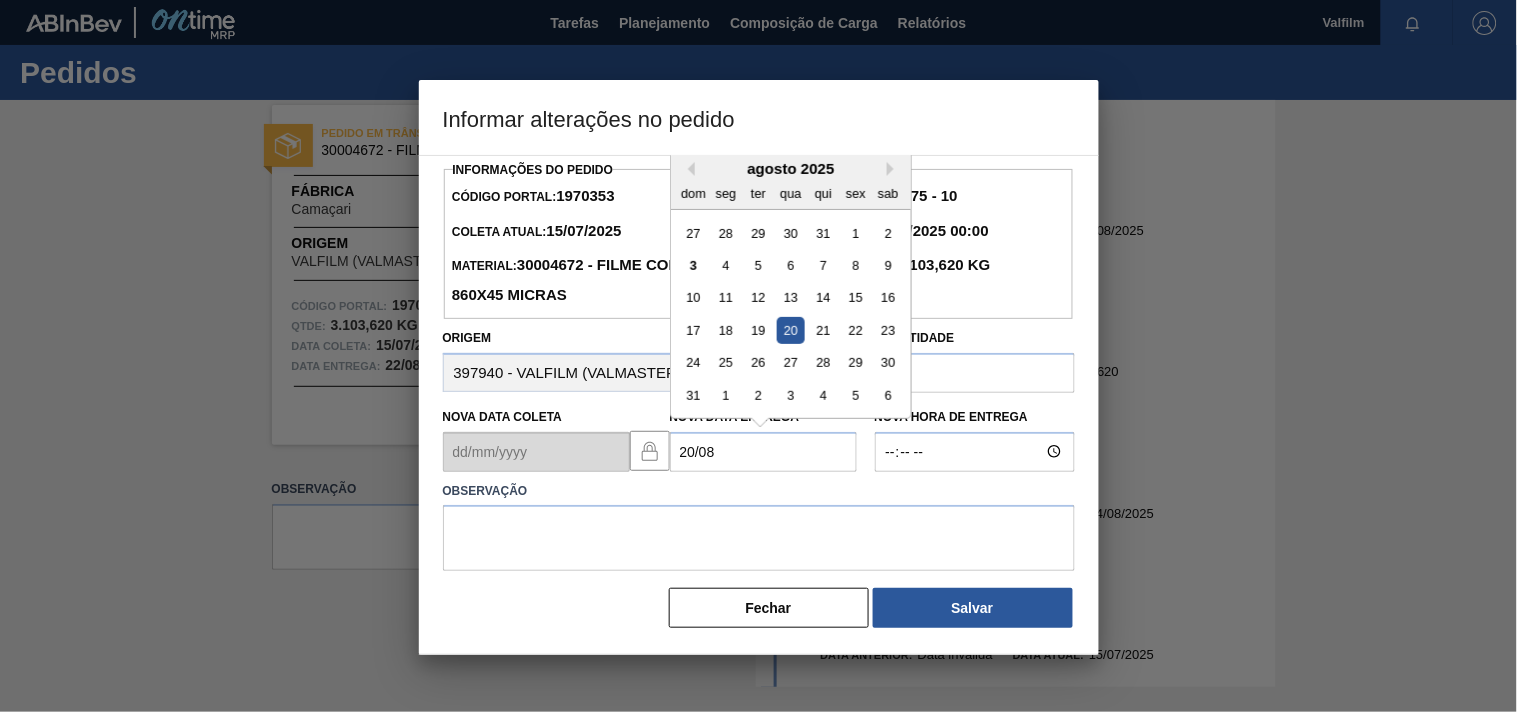 type on "20/08/2025" 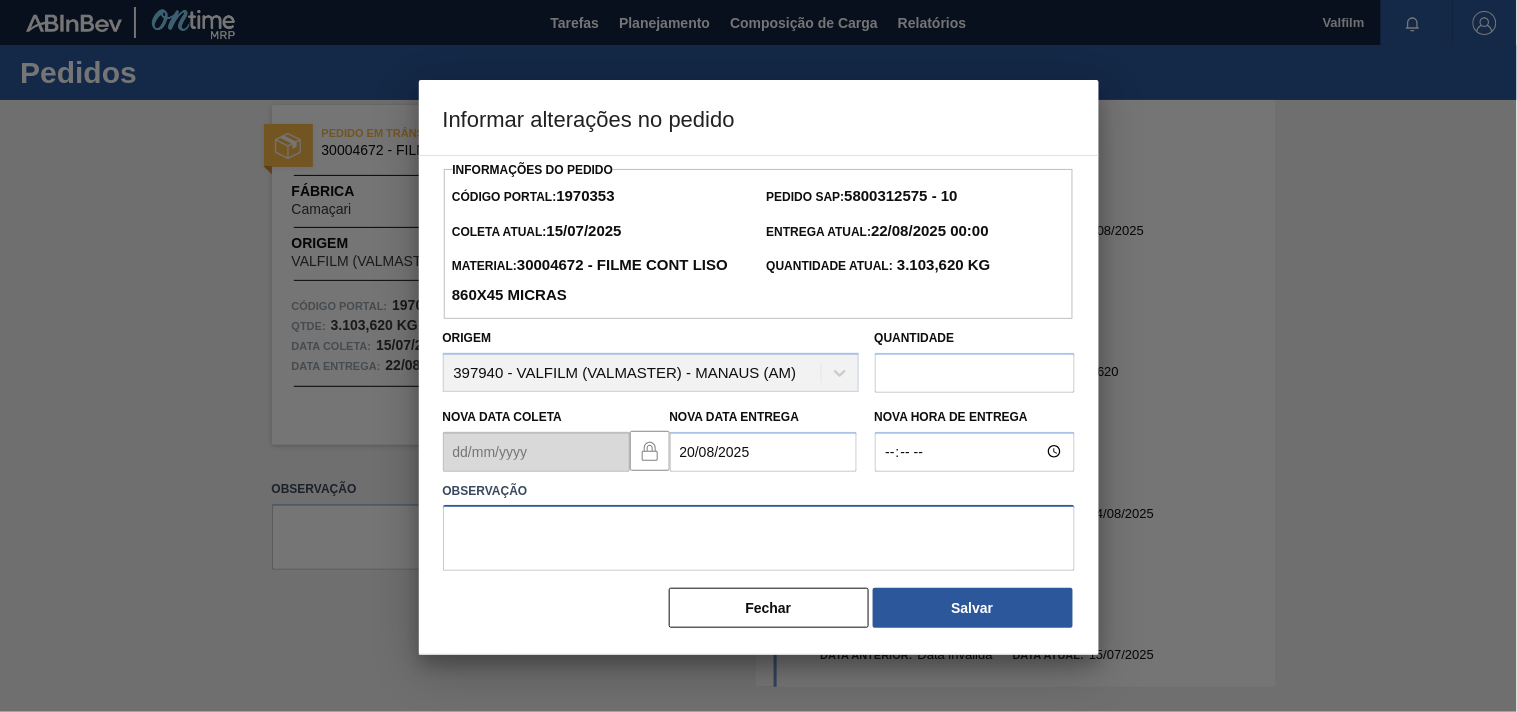 click at bounding box center (759, 538) 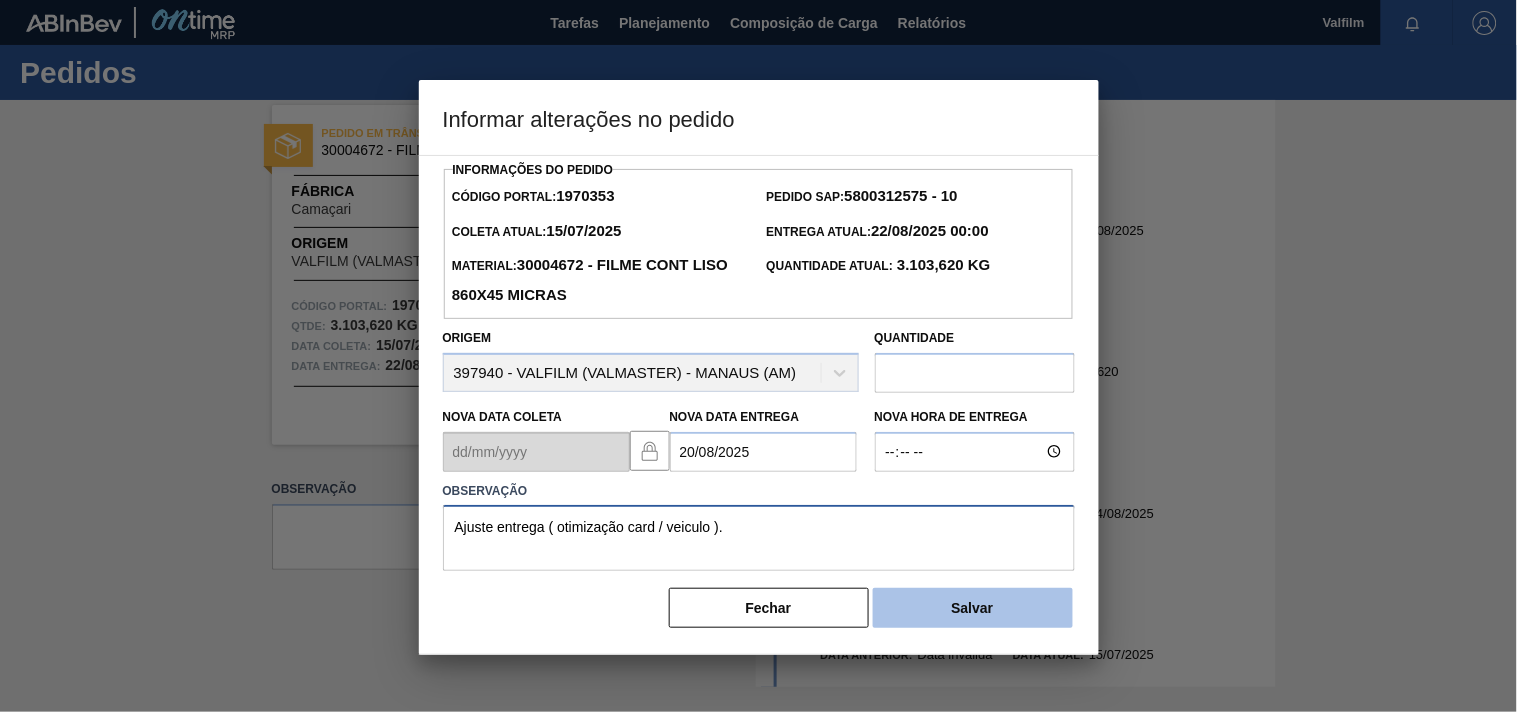type on "Ajuste entrega ( otimização card / veiculo )." 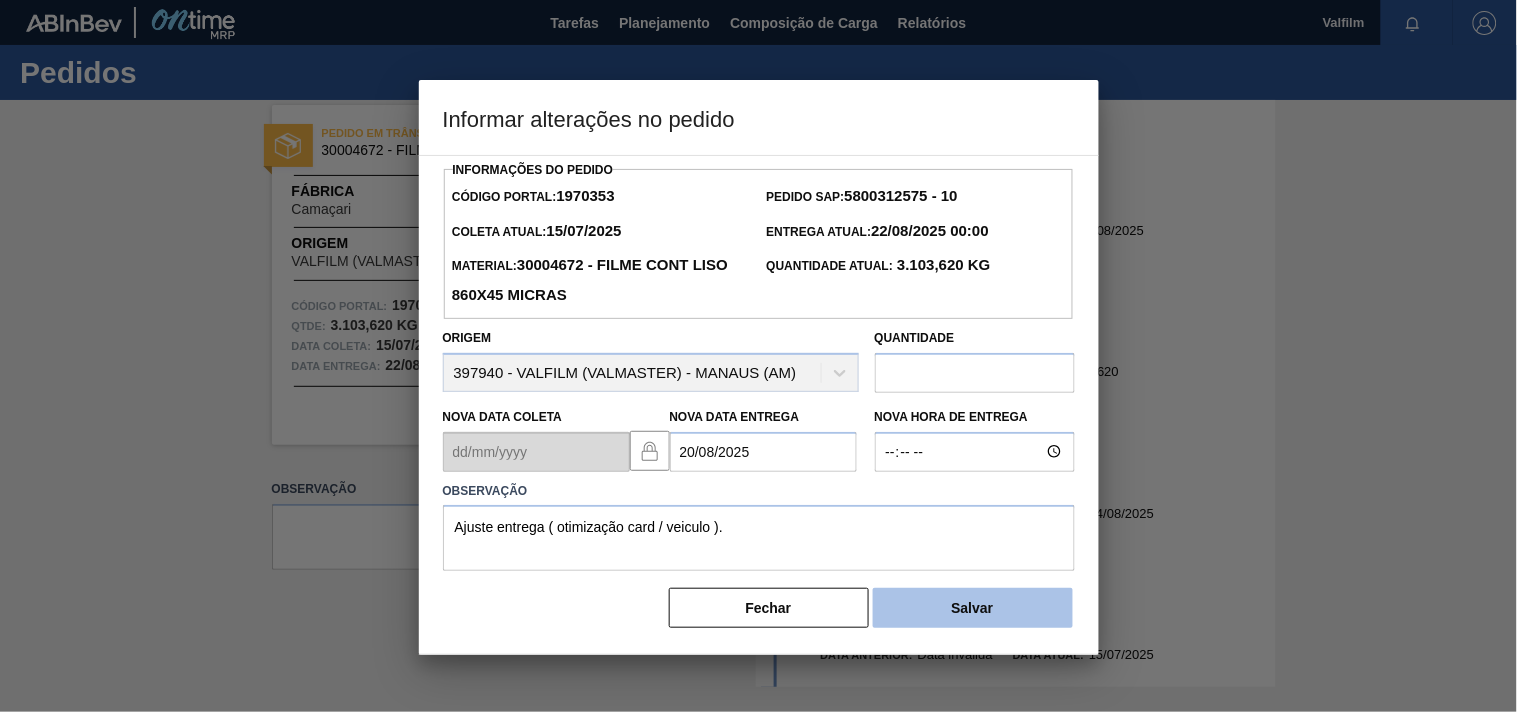 click on "Salvar" at bounding box center (973, 608) 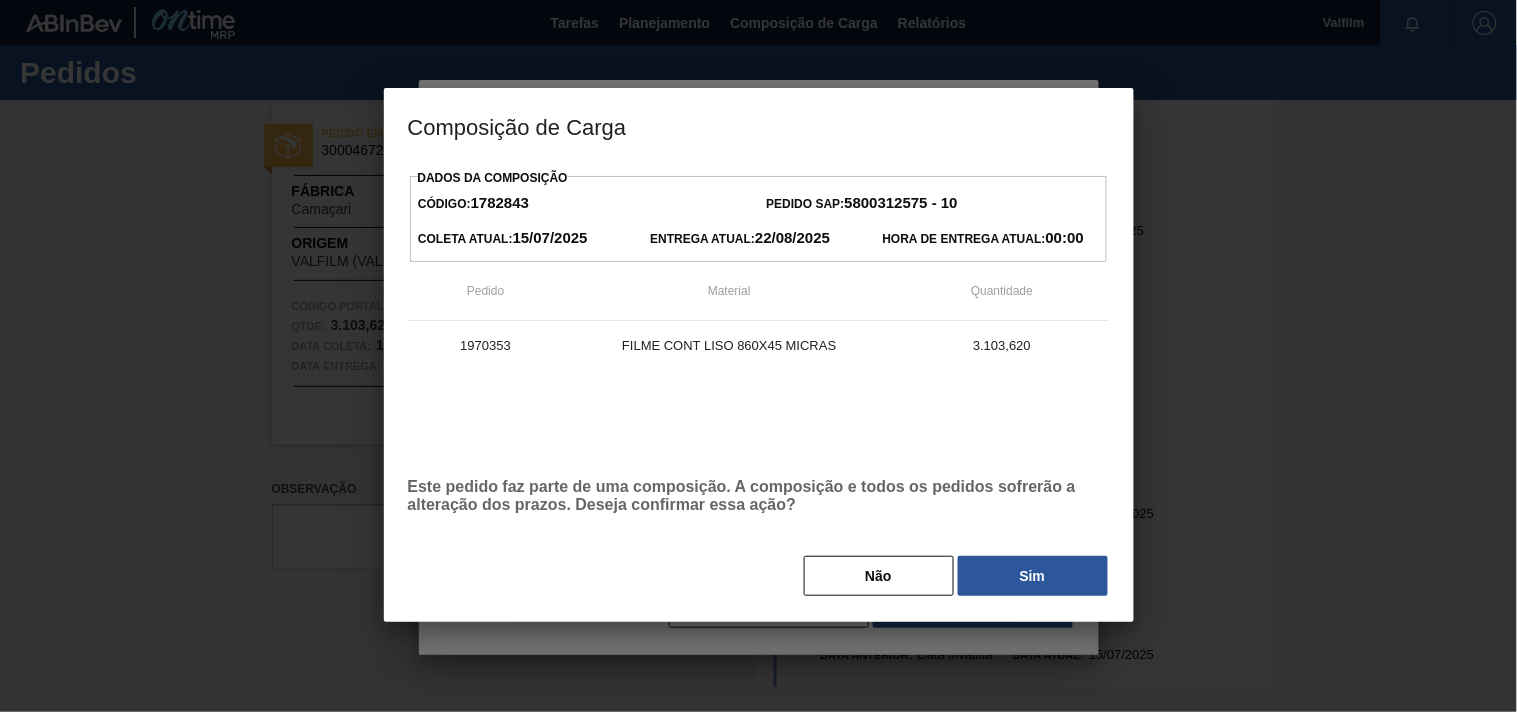 click on "Dados da Composição Código:  1782843 Pedido SAP:   5800312575 - 10 Coleta Atual:  15/07/2025 Entrega Atual:  22/08/2025 Hora de Entrega Atual:  00:00 Pedido Material Quantidade 1970353 FILME CONT LISO 860X45 MICRAS 3.103,620 Este pedido faz parte de uma composição. A composição e todos os pedidos sofrerão a alteração dos prazos. Deseja confirmar essa ação? Não Sim" at bounding box center (759, 381) 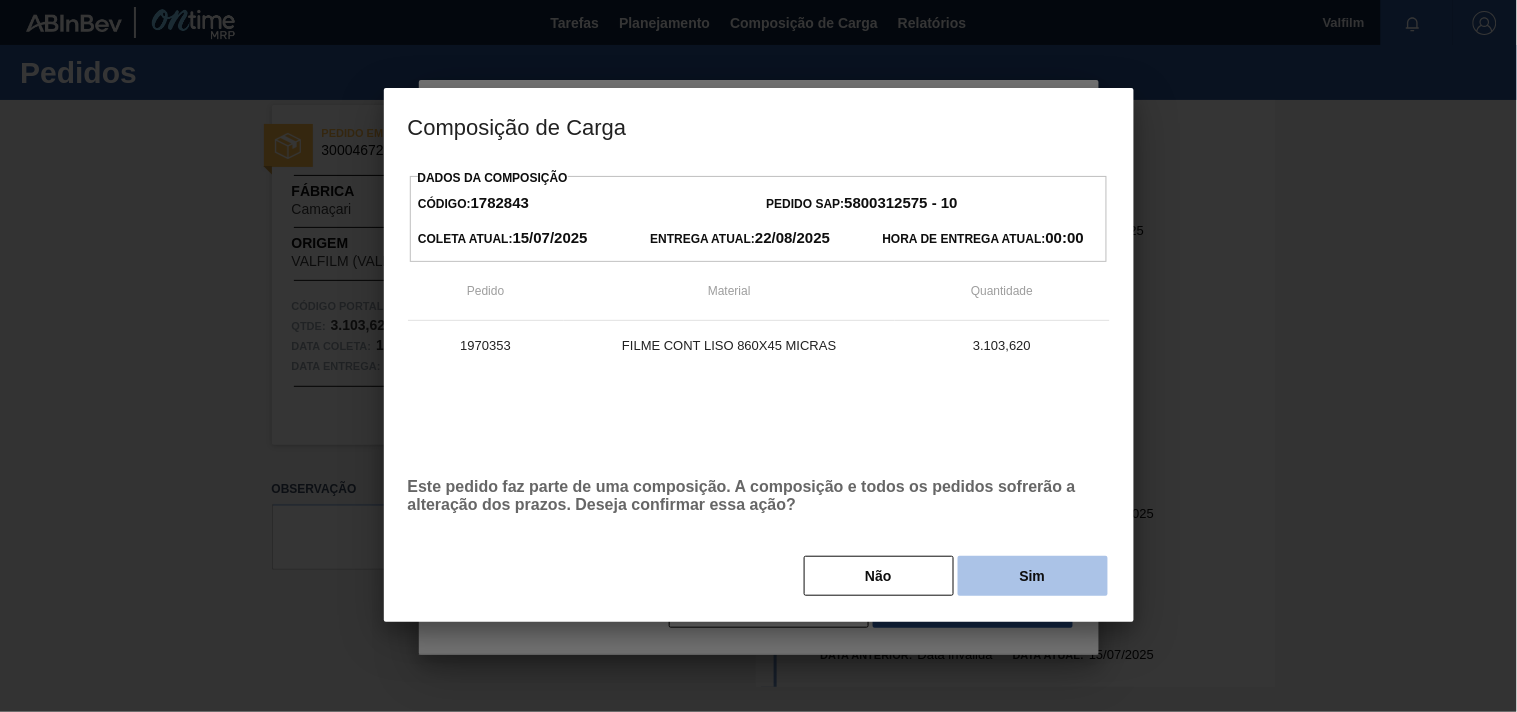 click on "Sim" at bounding box center (1033, 576) 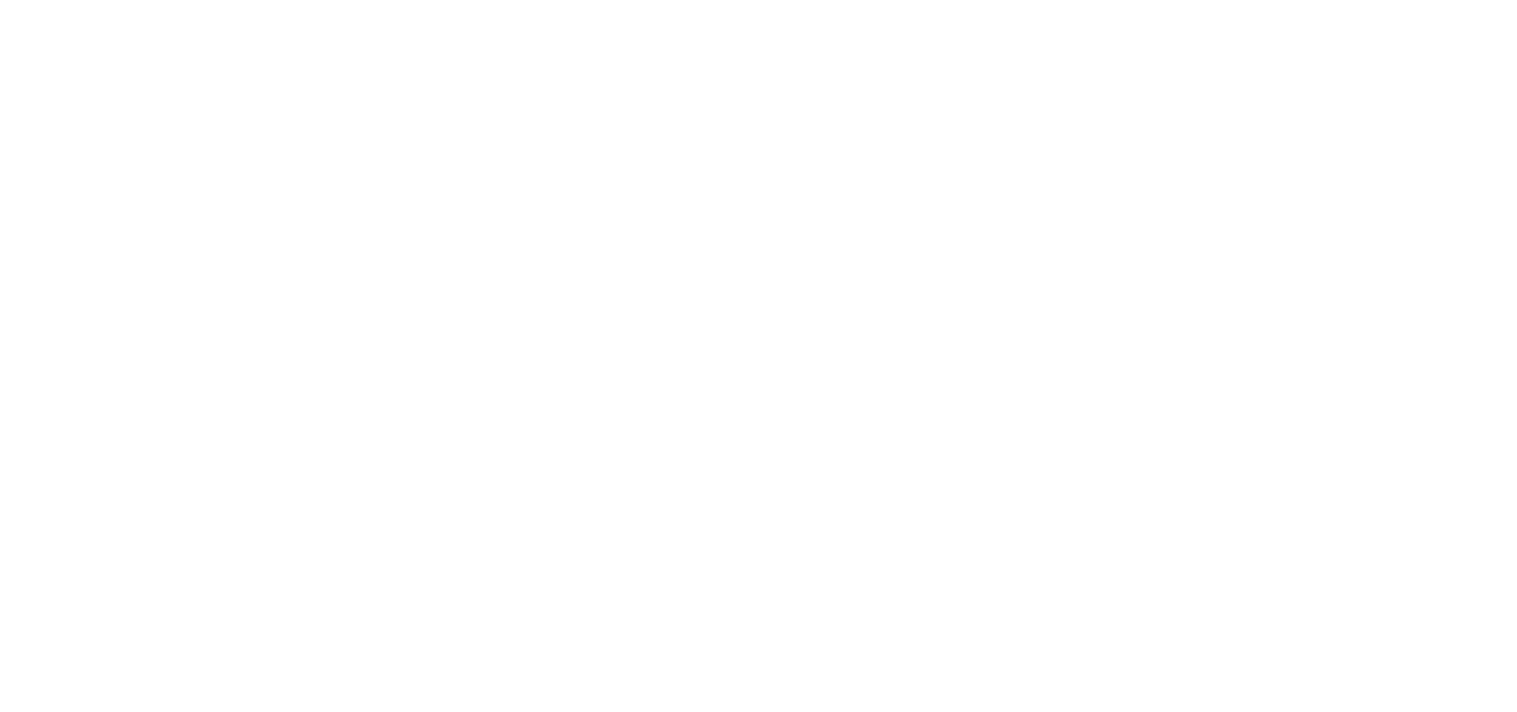 scroll, scrollTop: 0, scrollLeft: 0, axis: both 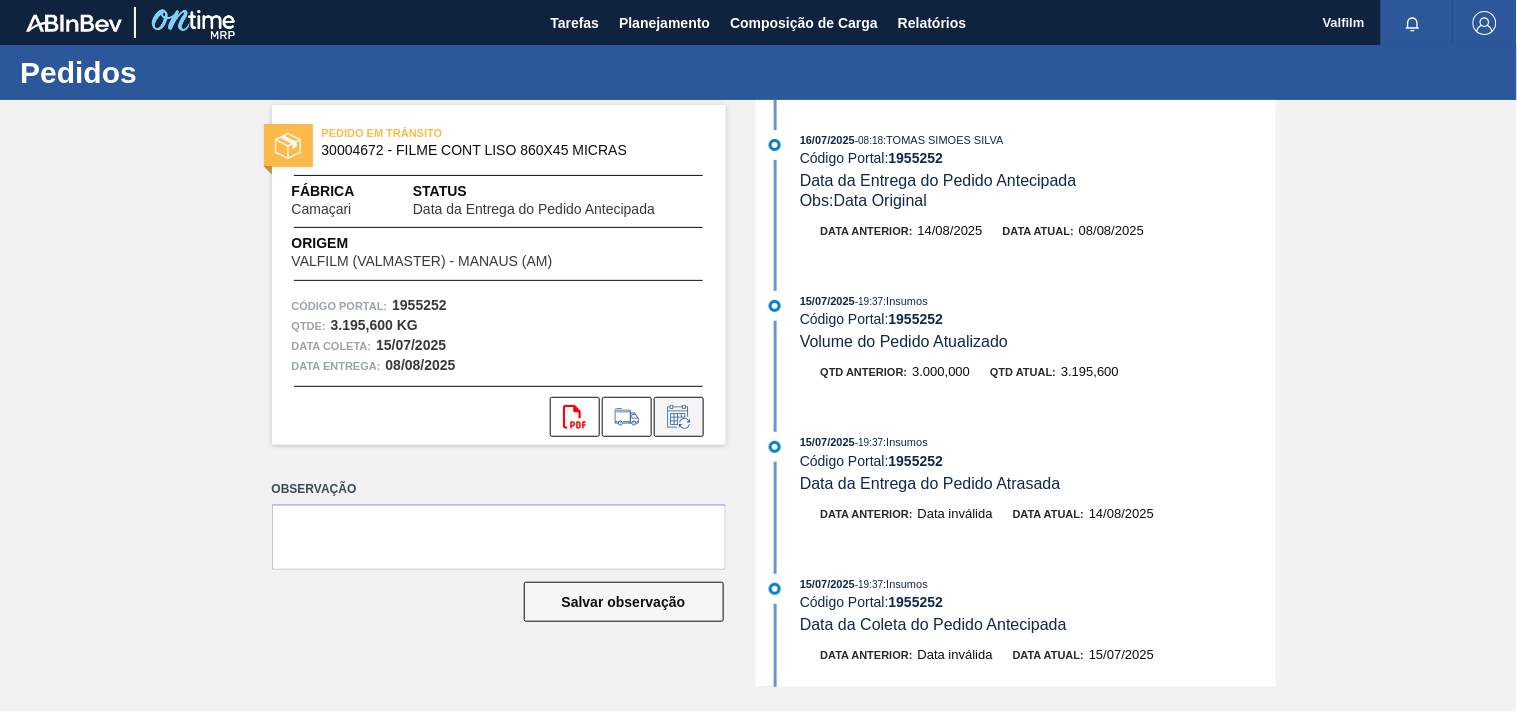 click 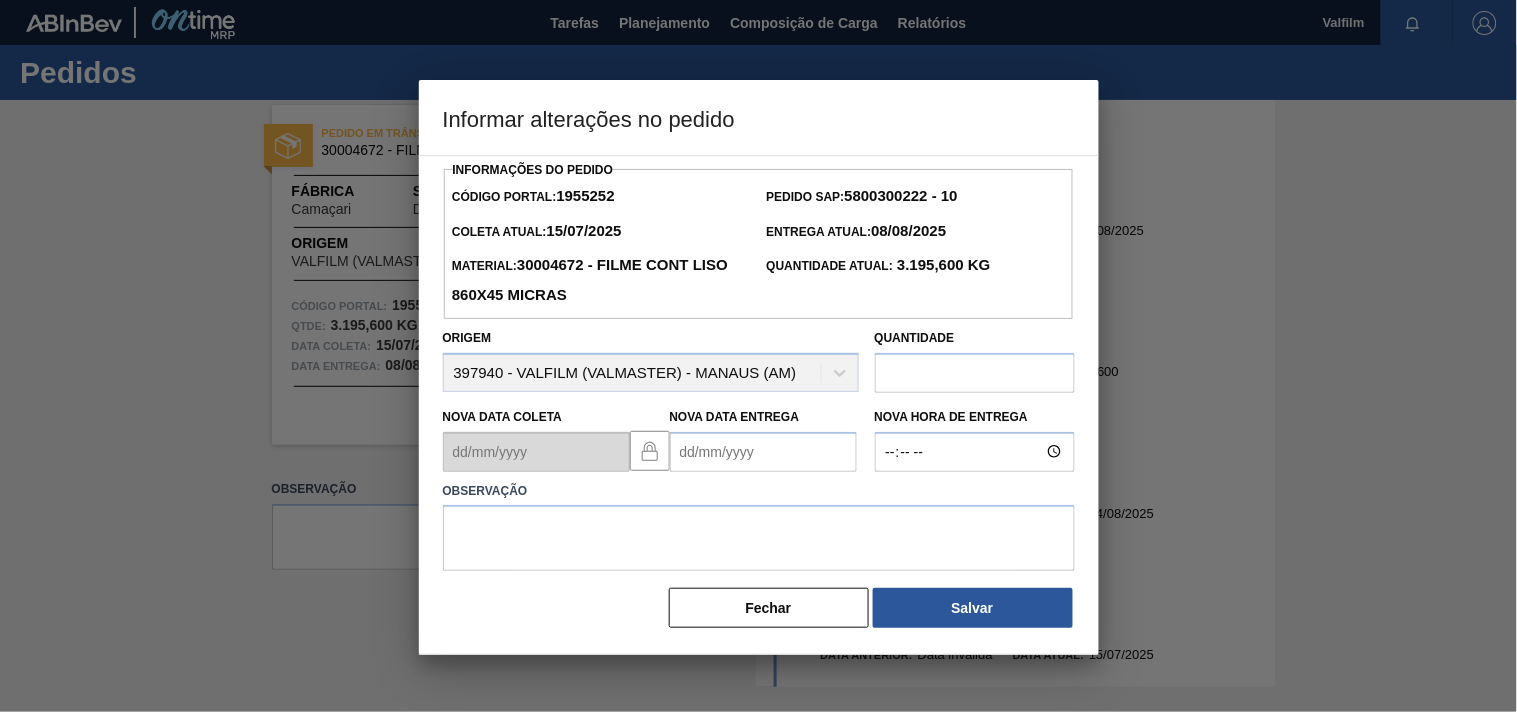 click on "Nova Data Entrega" at bounding box center (763, 452) 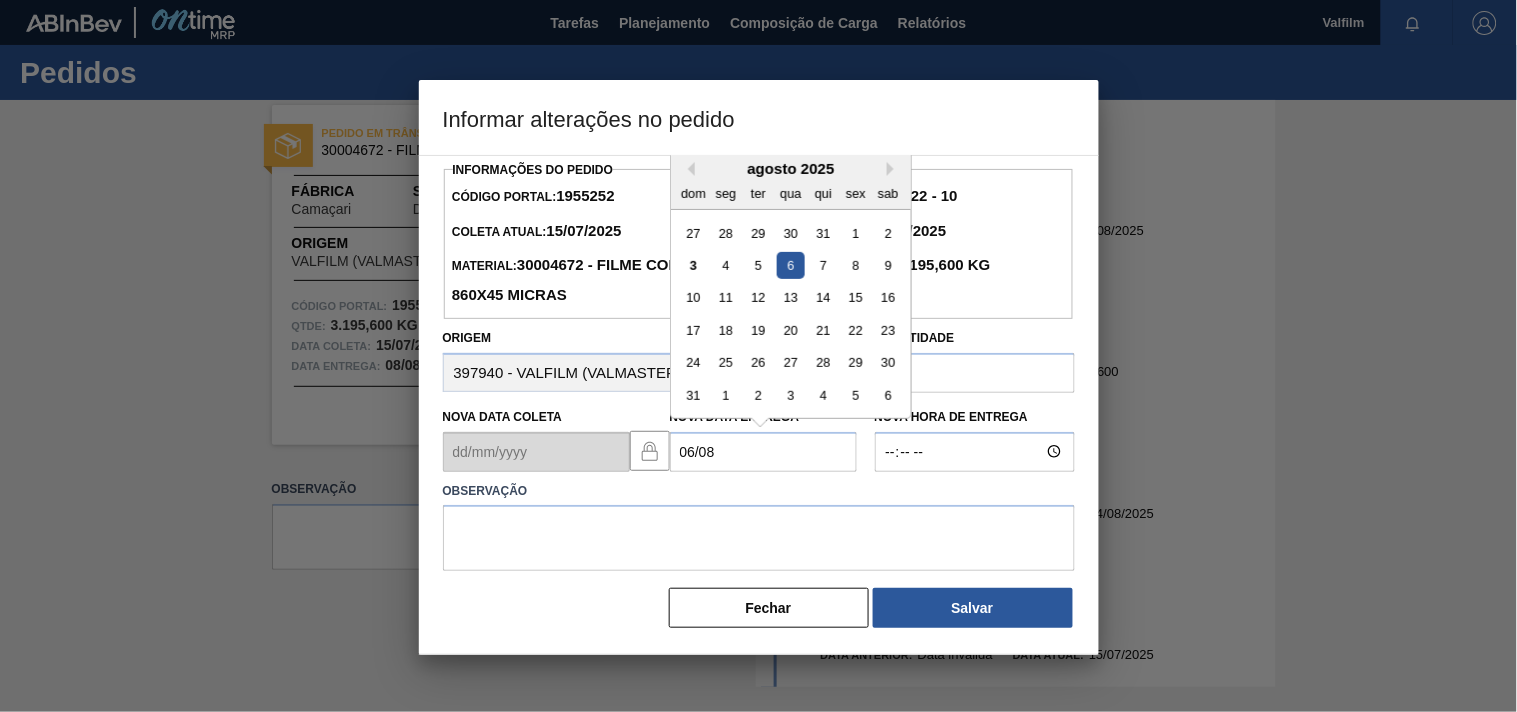 type on "06/08/2025" 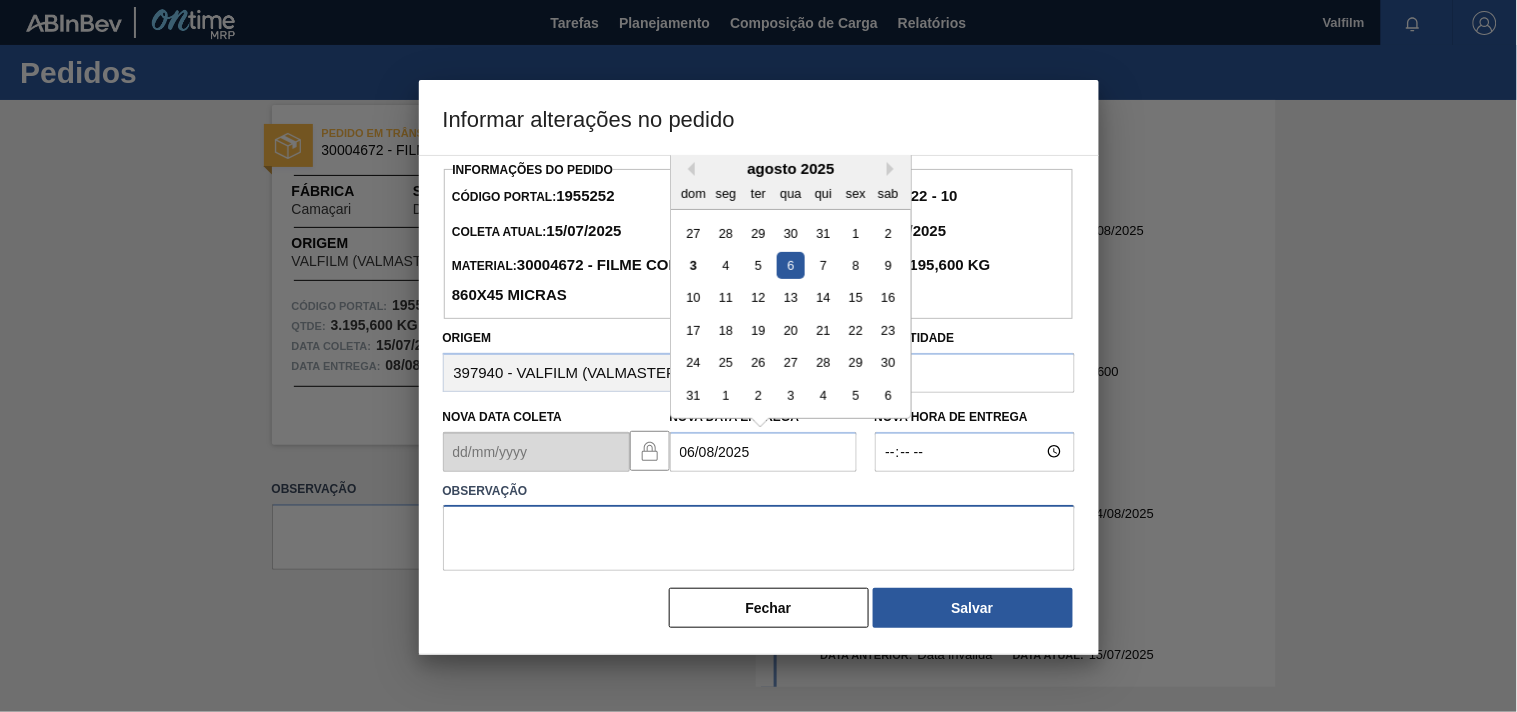 click at bounding box center (759, 538) 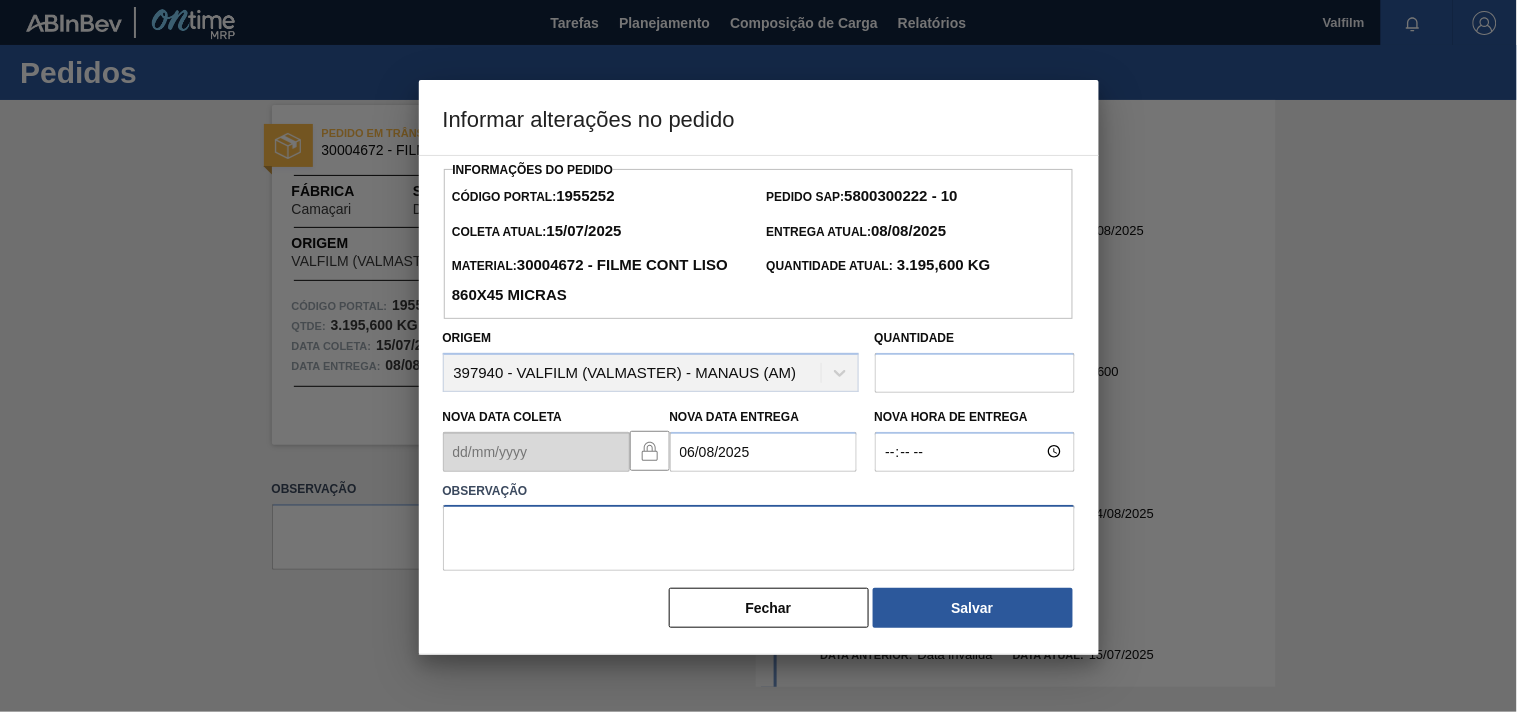 paste on "Ajuste entrega ( otimização card / veiculo )." 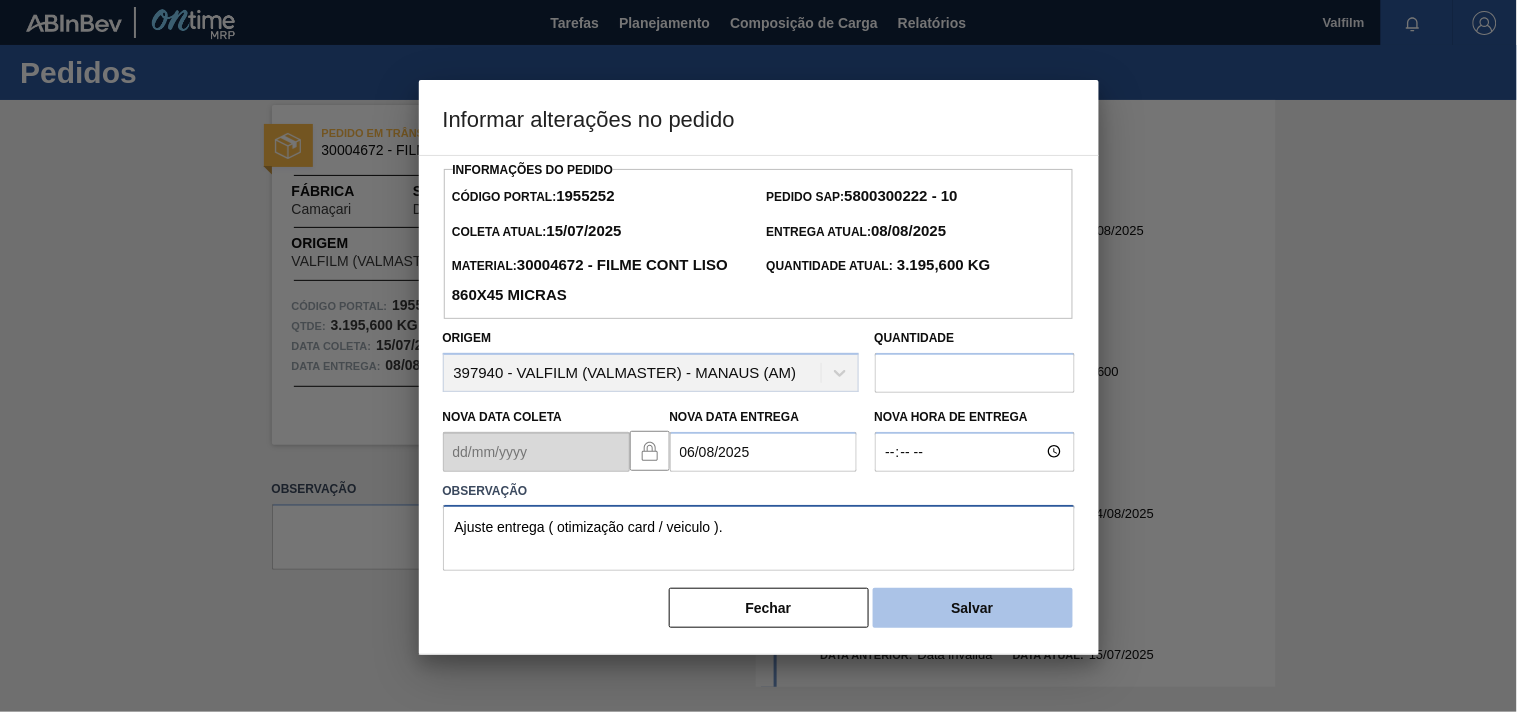 type on "Ajuste entrega ( otimização card / veiculo )." 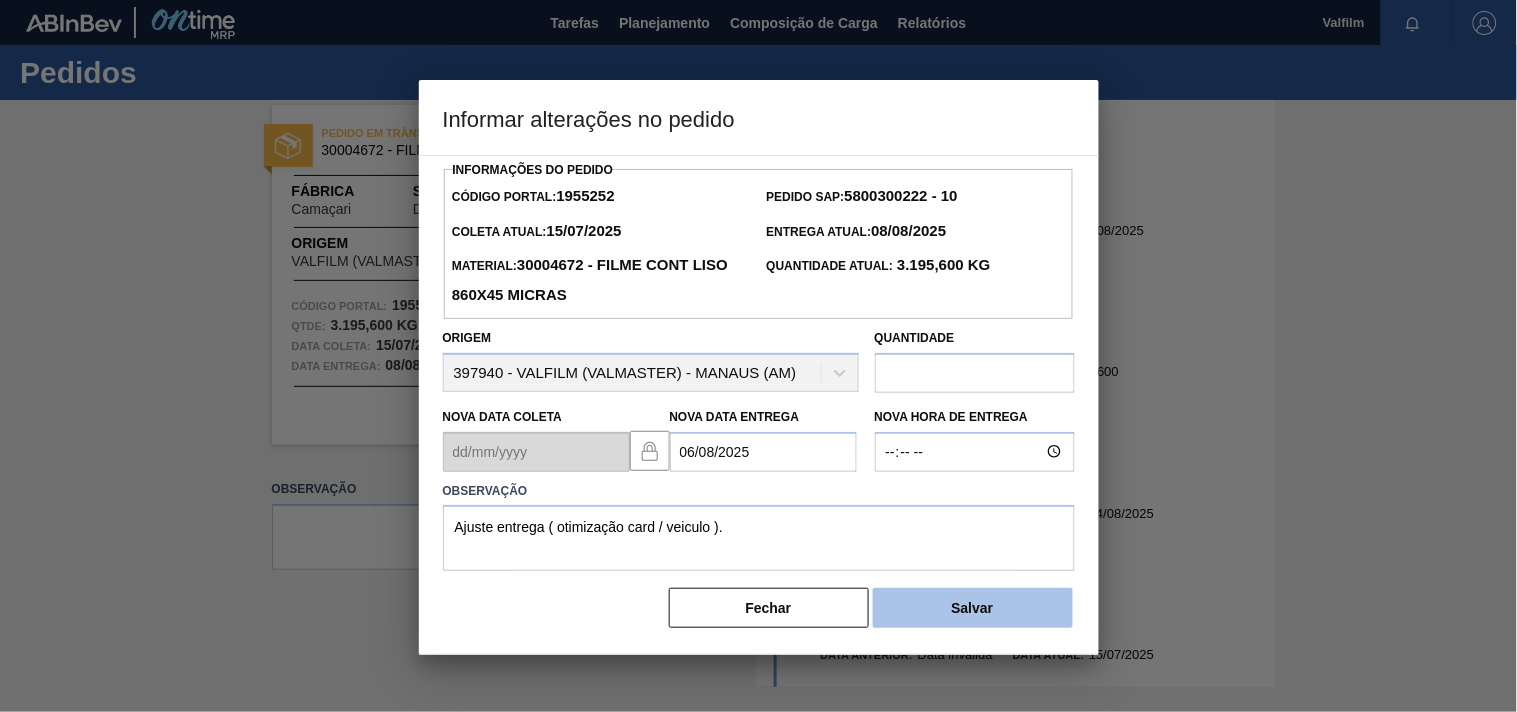click on "Salvar" at bounding box center [973, 608] 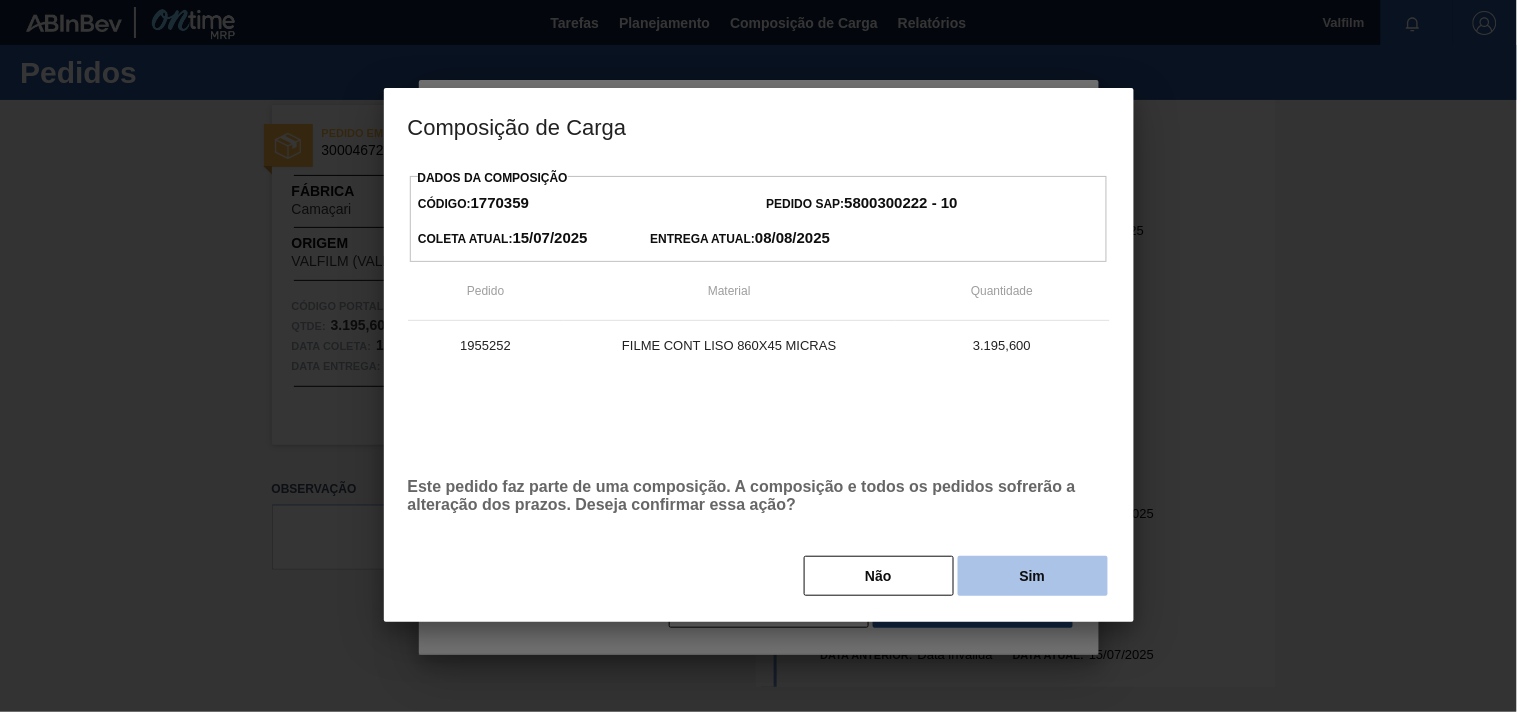 click on "Sim" at bounding box center [1033, 576] 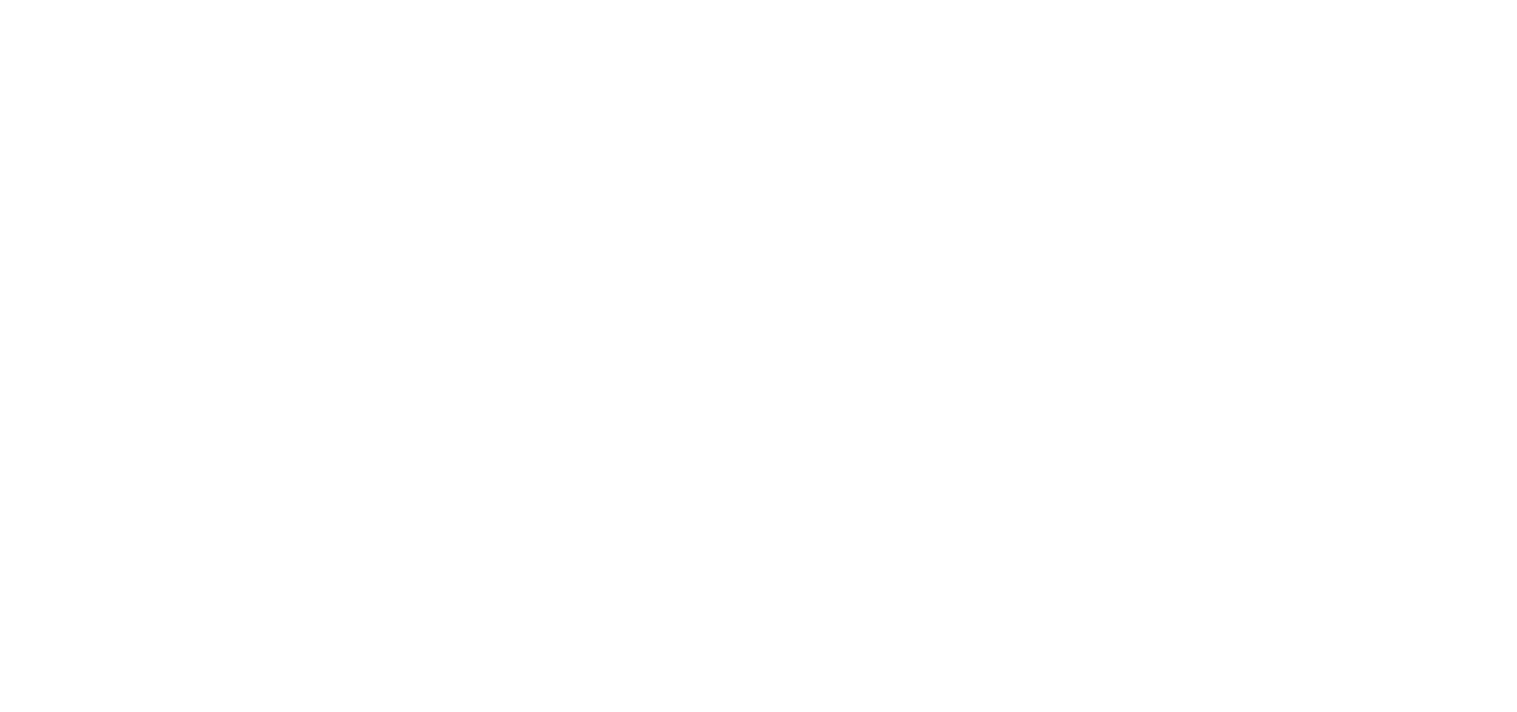 scroll, scrollTop: 0, scrollLeft: 0, axis: both 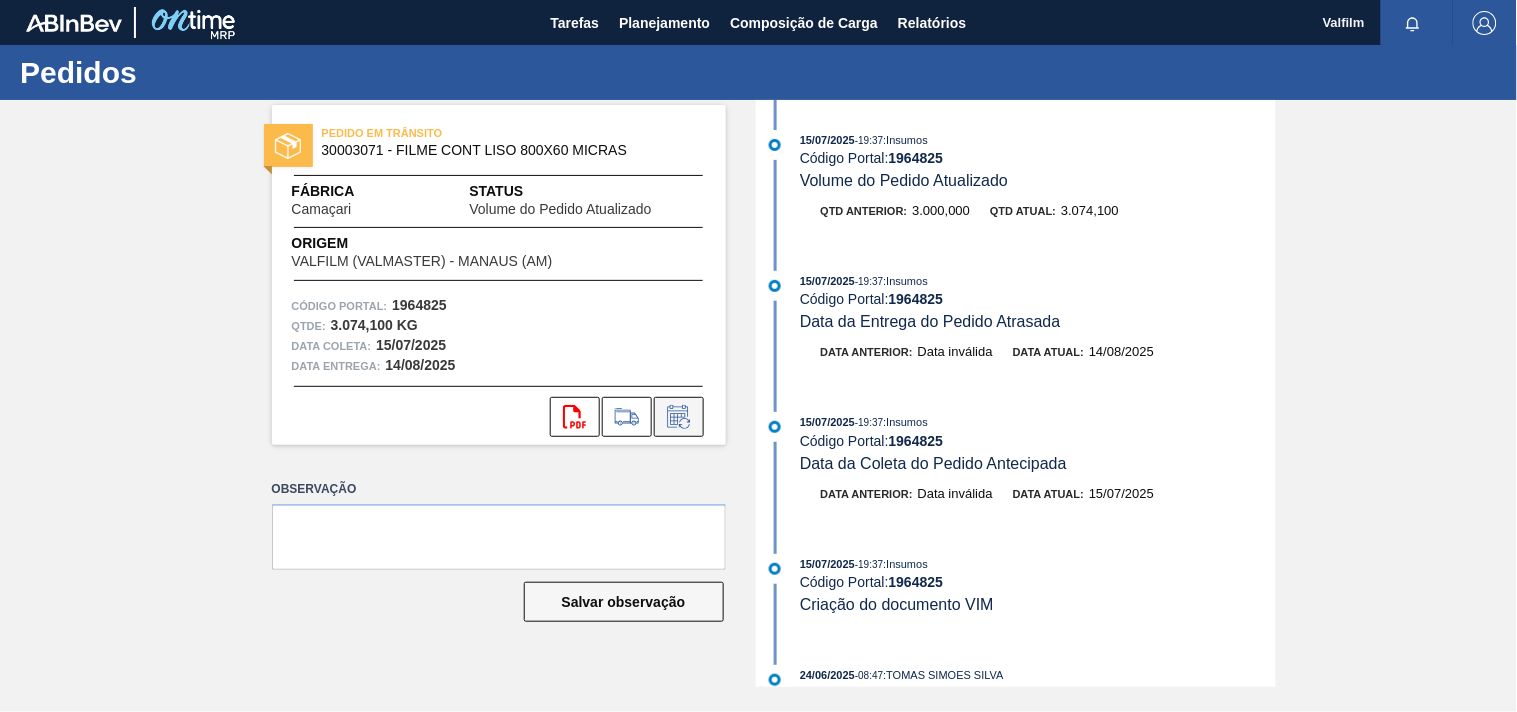 click at bounding box center (679, 417) 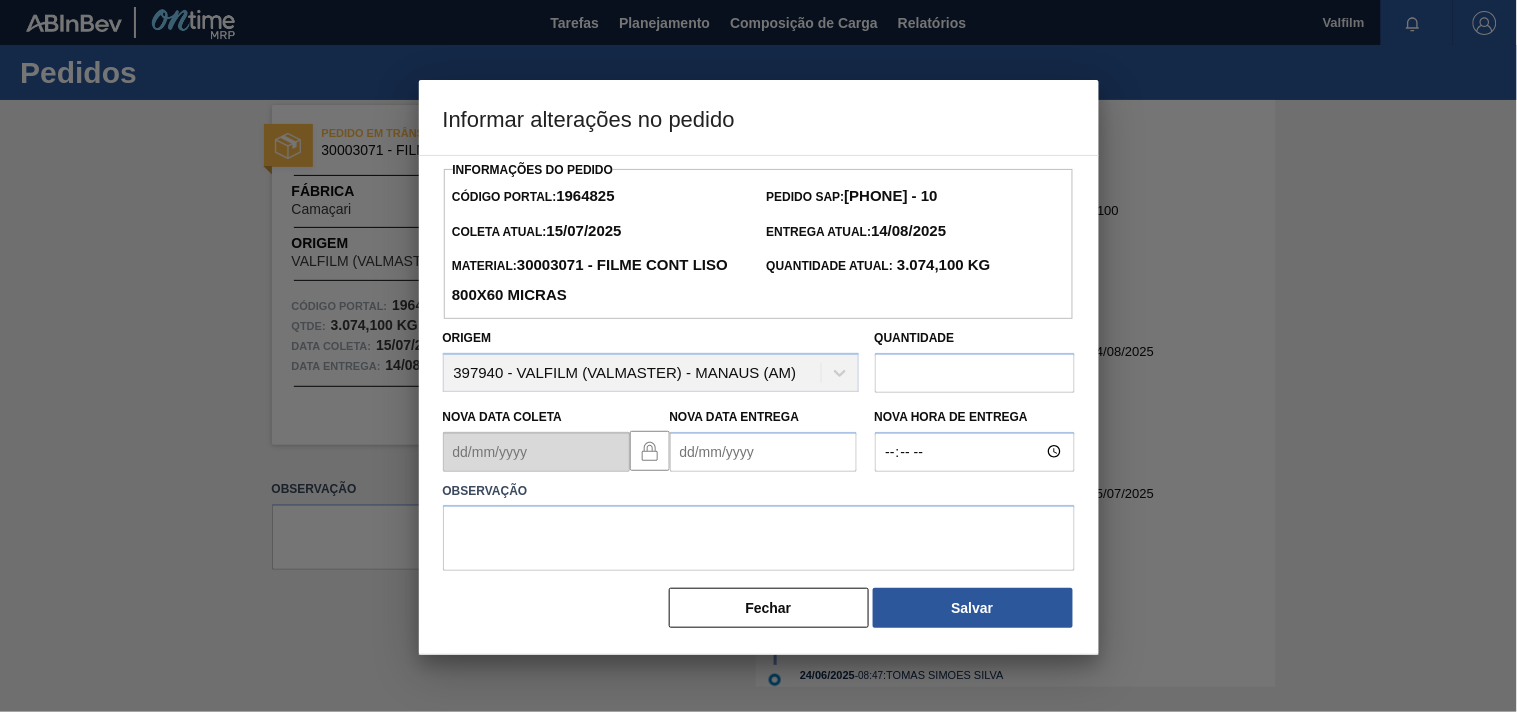 click on "Nova Data Entrega" at bounding box center [763, 452] 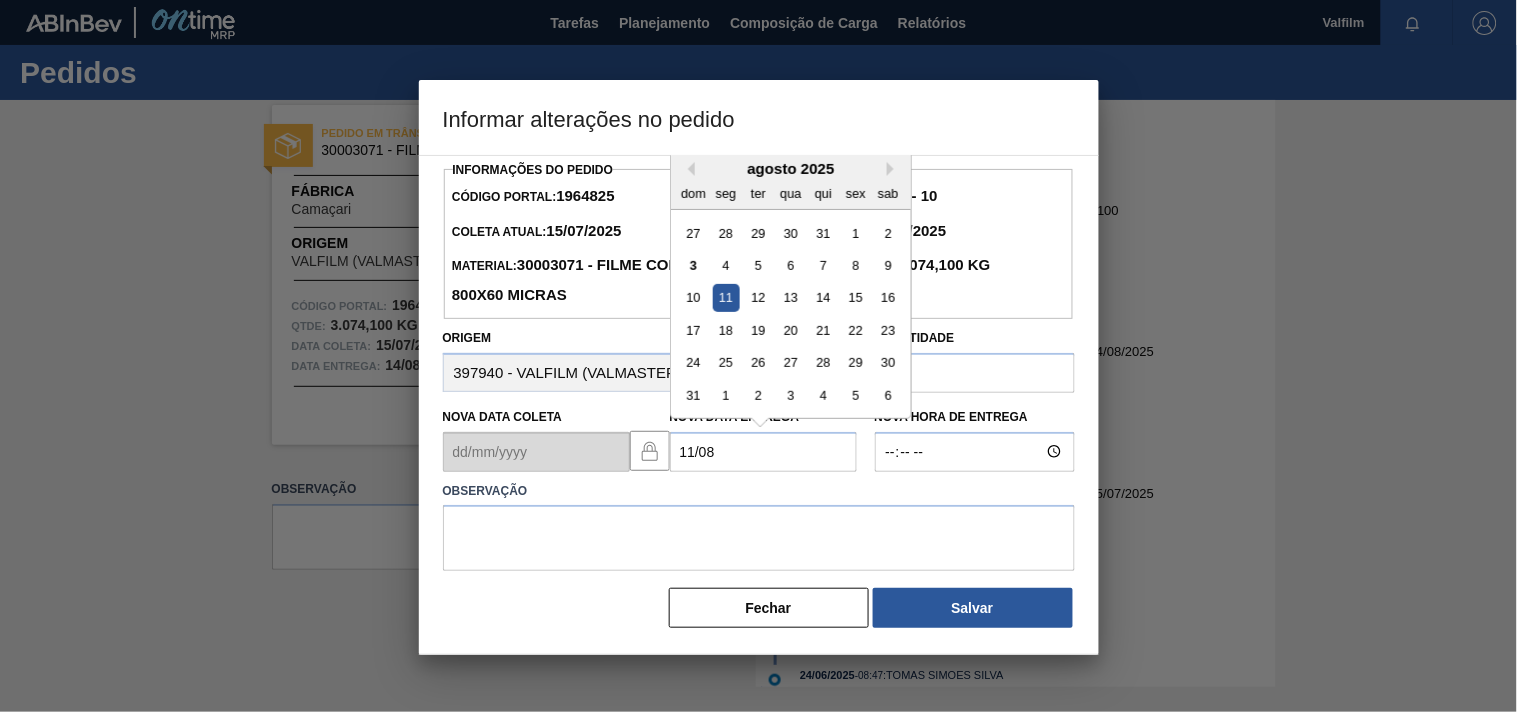 type on "11/08/2025" 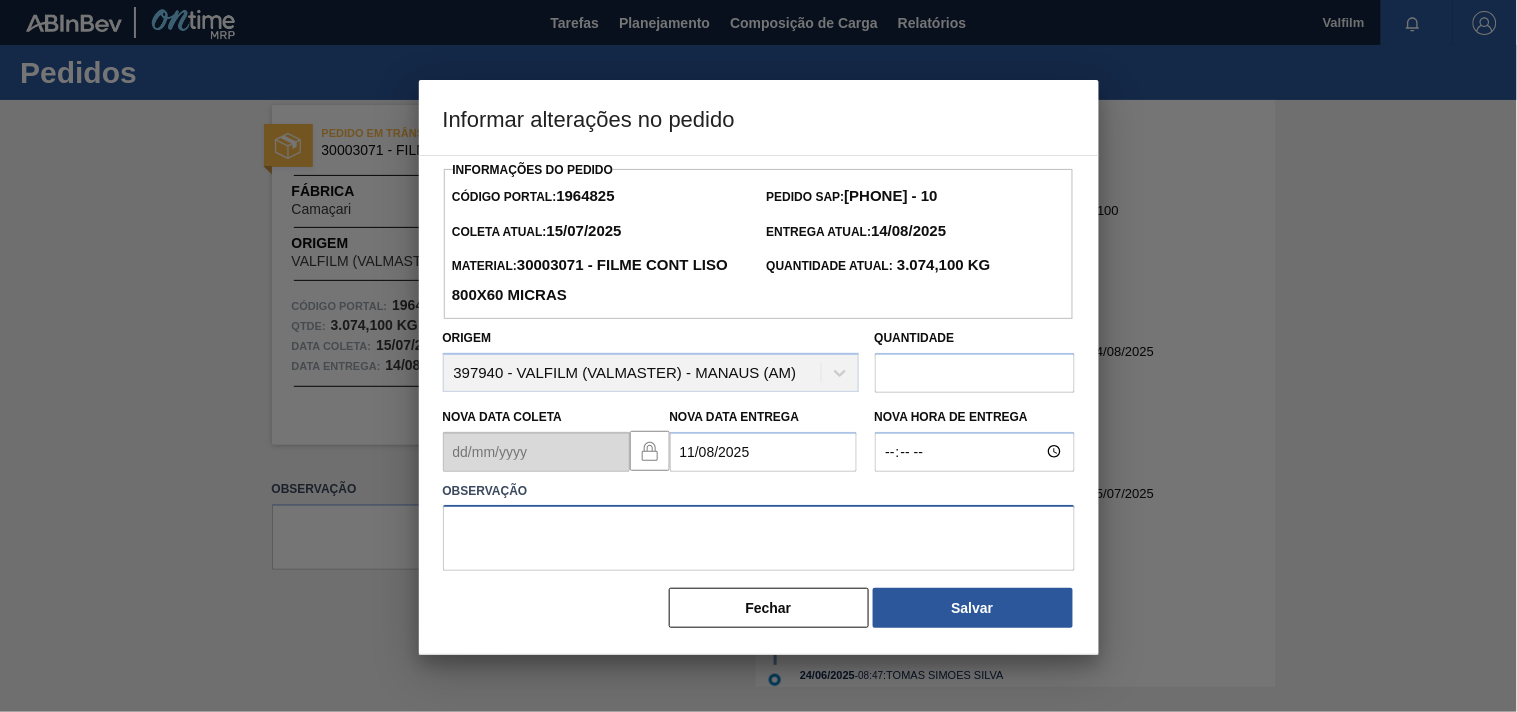 click at bounding box center [759, 538] 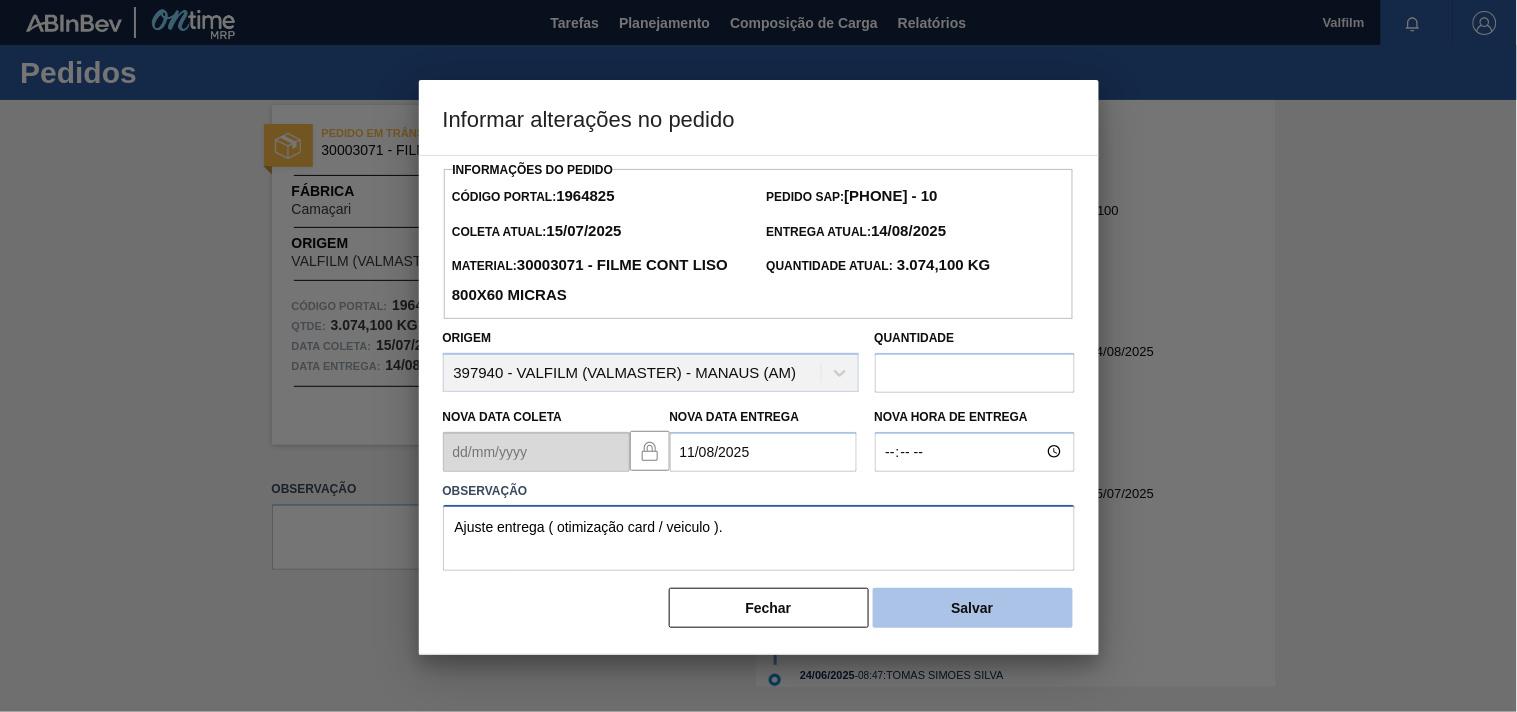 type on "Ajuste entrega ( otimização card / veiculo )." 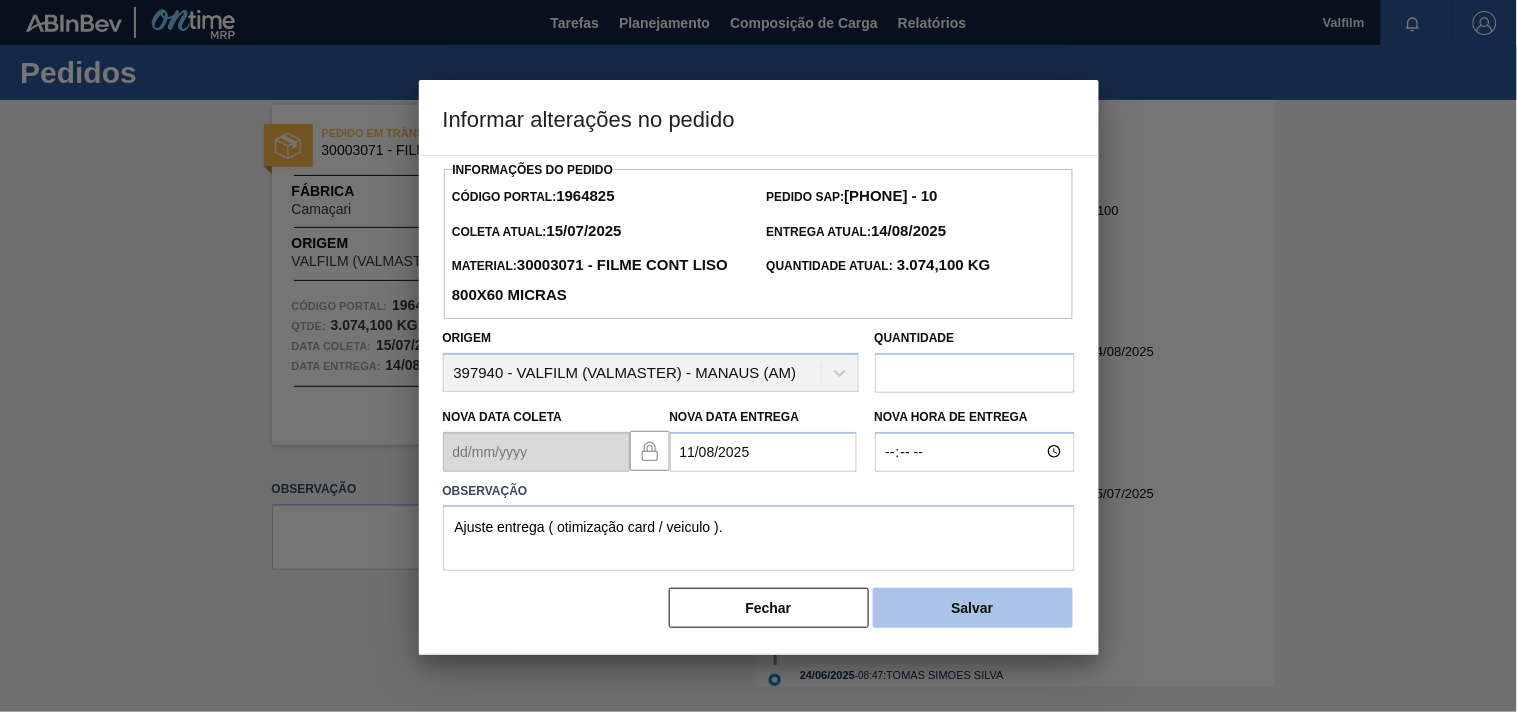 click on "Salvar" at bounding box center [973, 608] 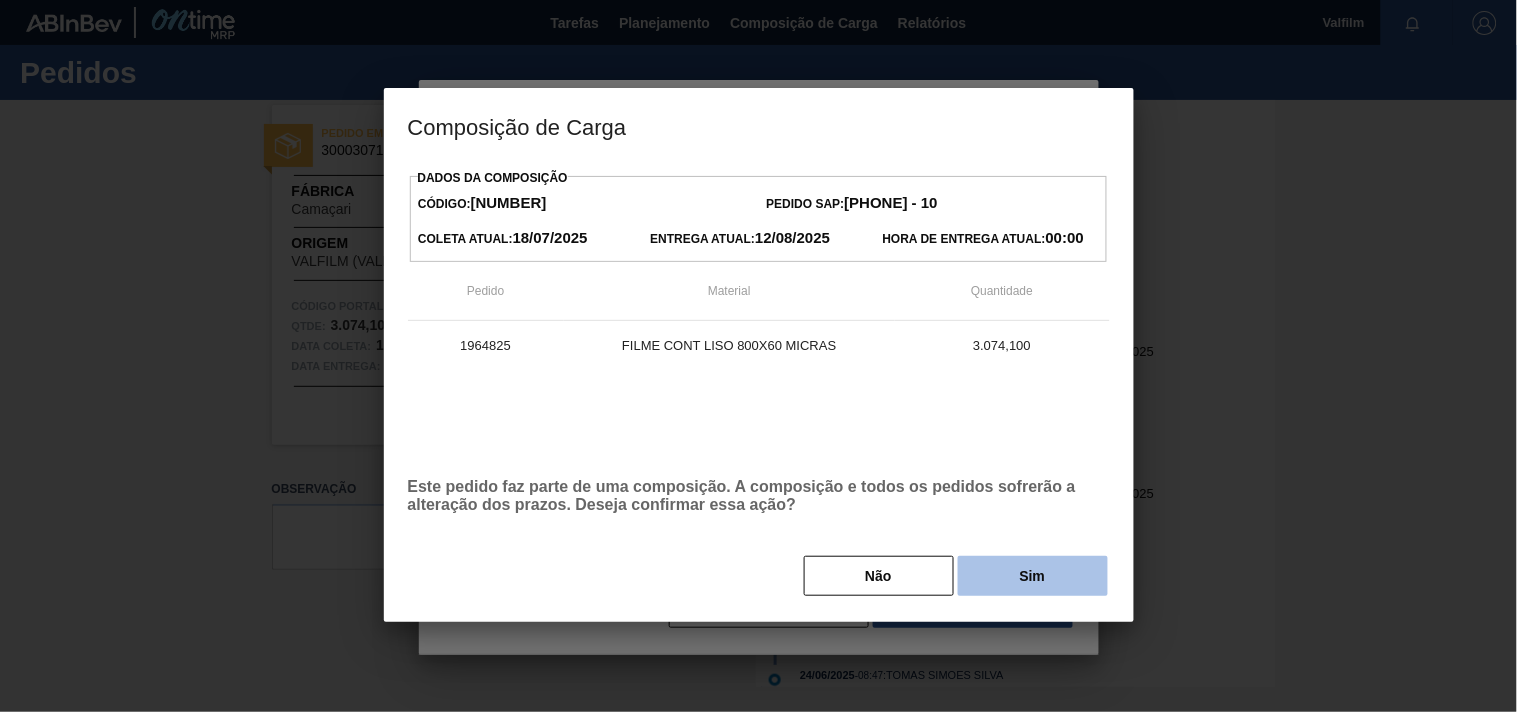 click on "Sim" at bounding box center (1033, 576) 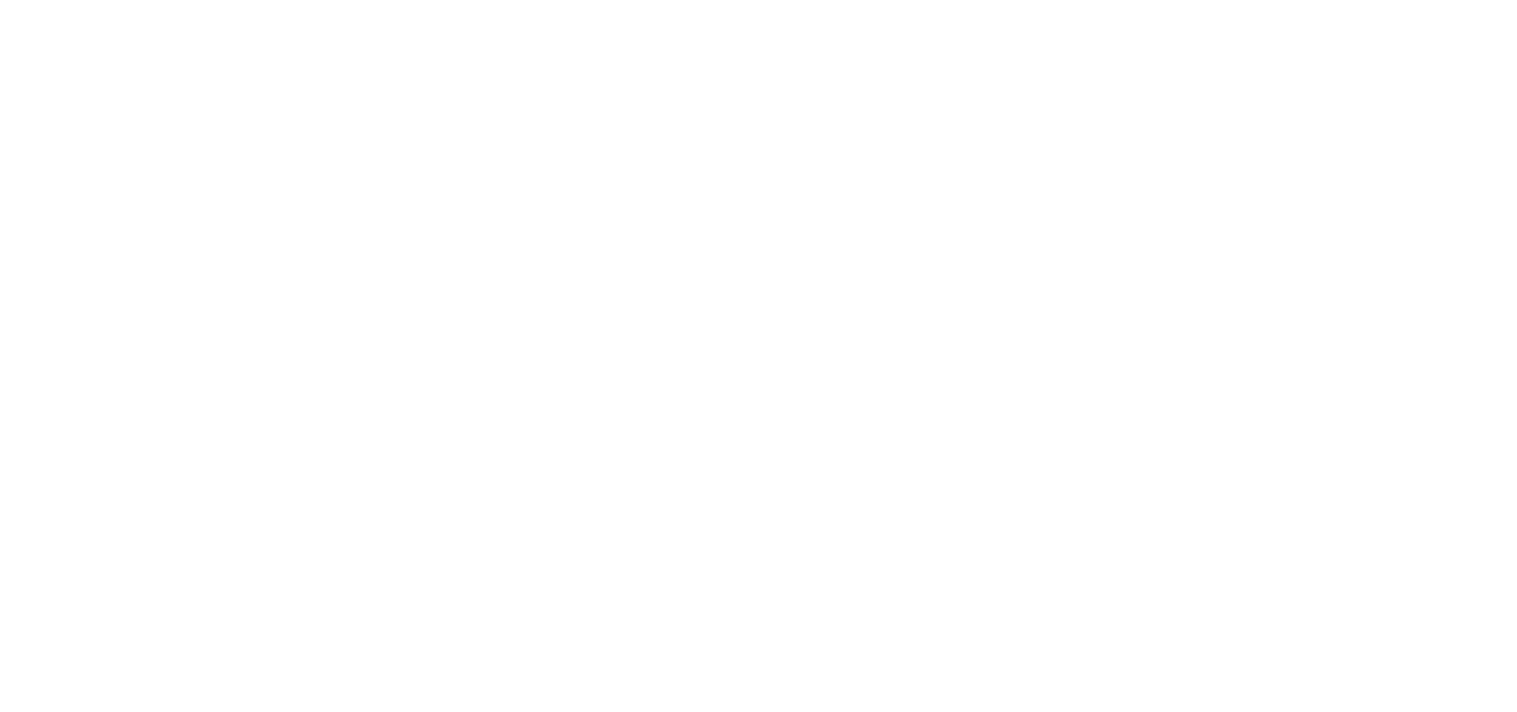 scroll, scrollTop: 0, scrollLeft: 0, axis: both 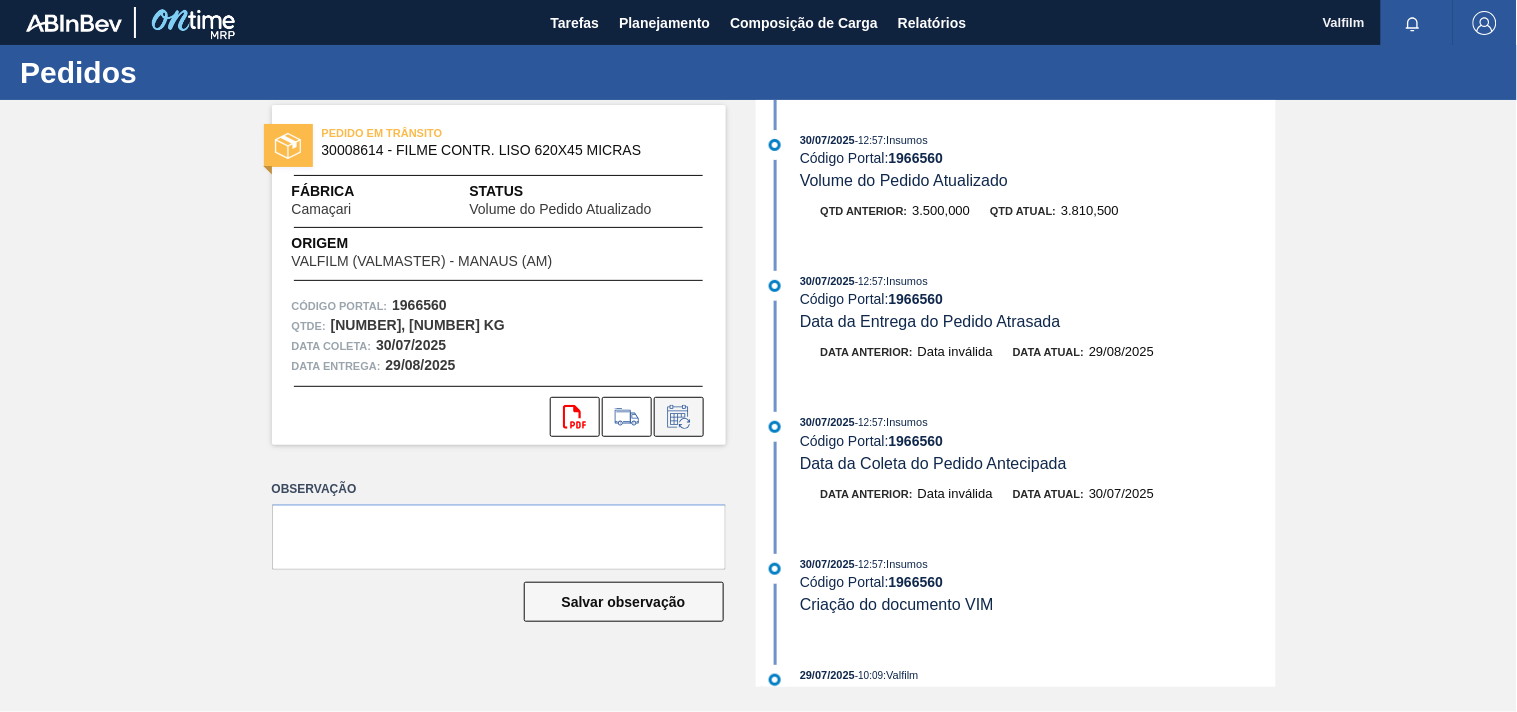 click 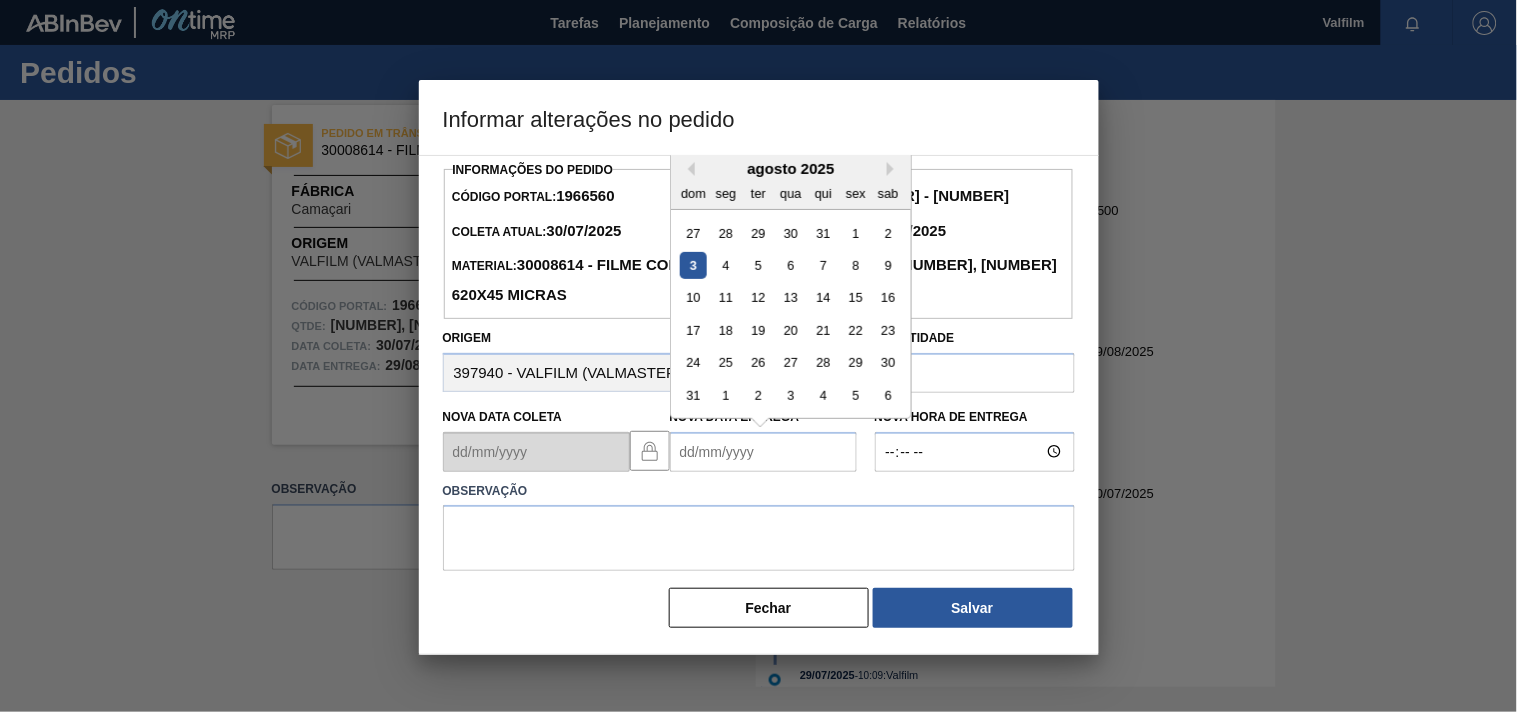 click on "Nova Data Entrega" at bounding box center [763, 452] 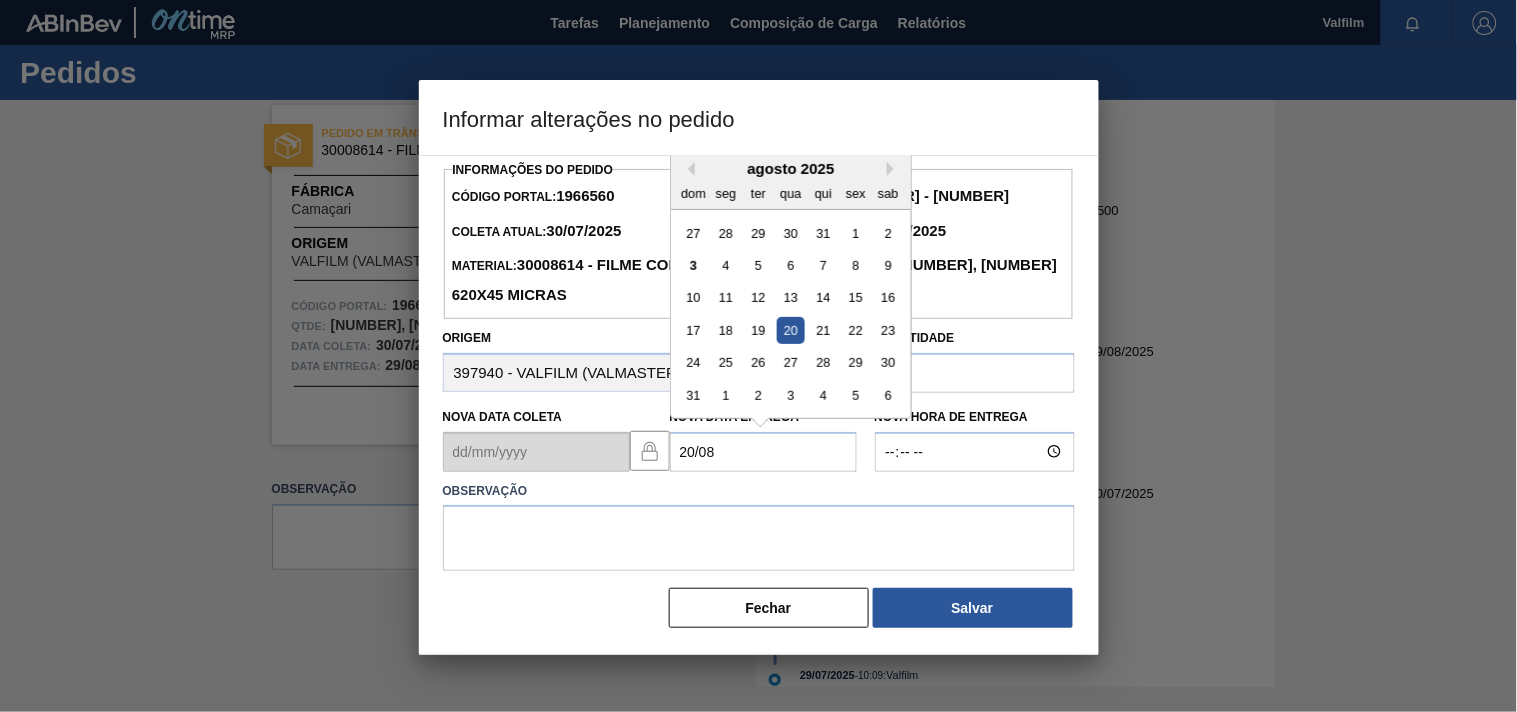 type on "20/08/2025" 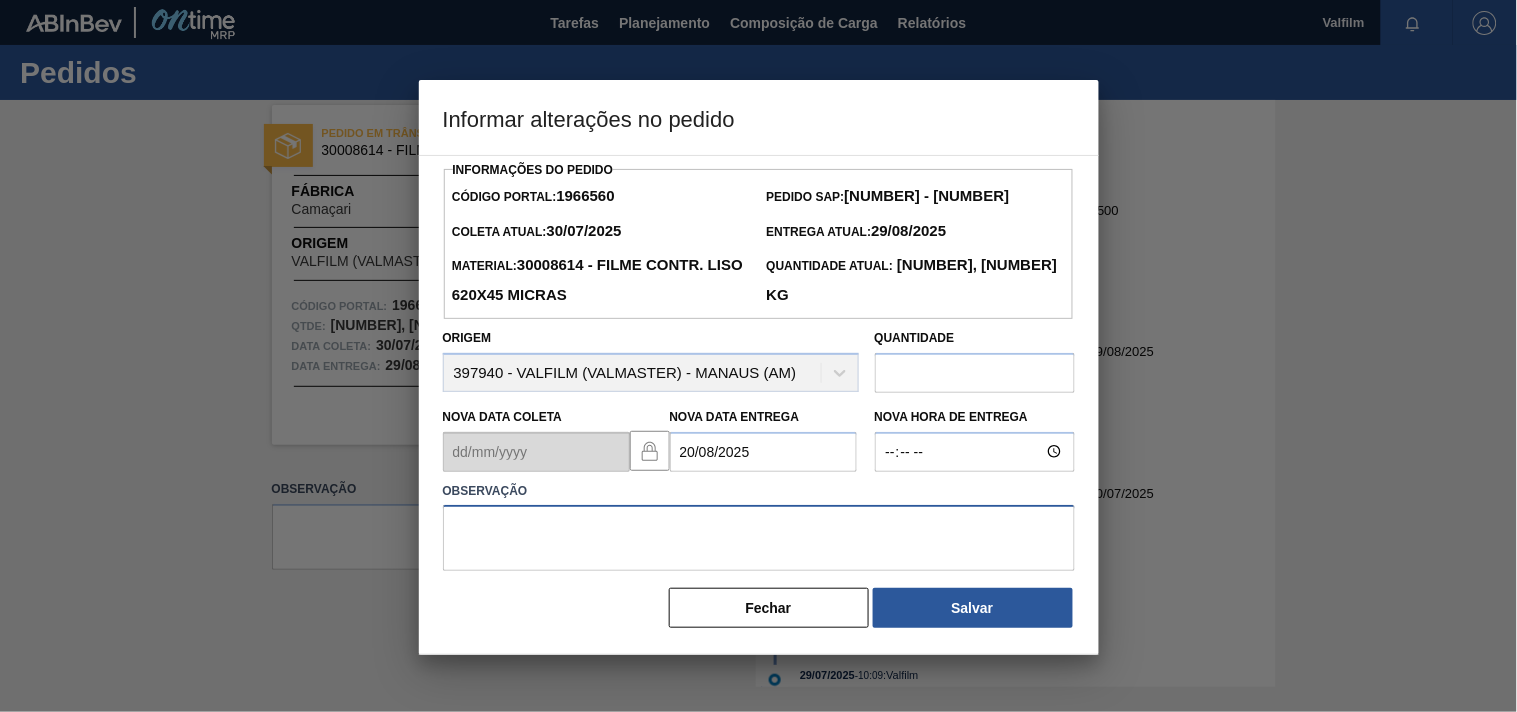 click at bounding box center (759, 538) 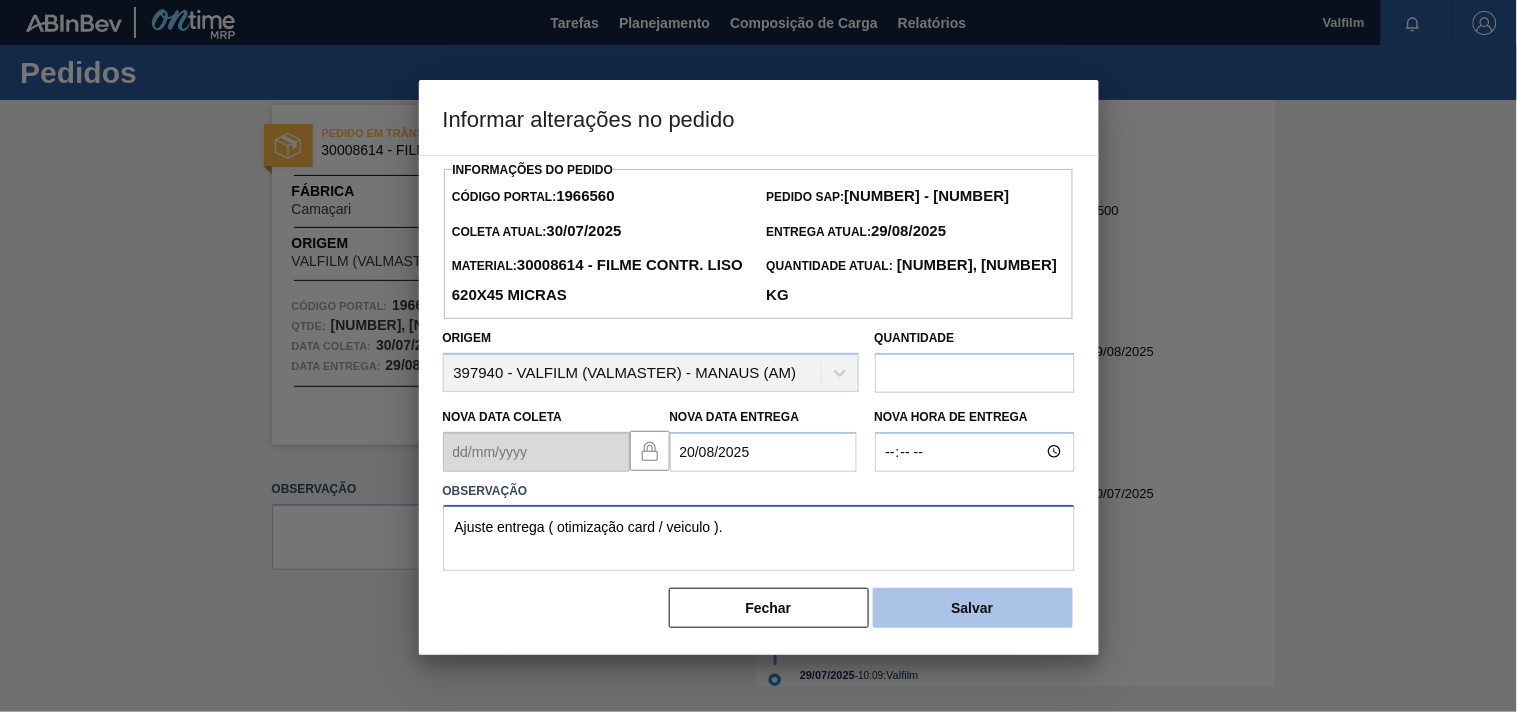type on "Ajuste entrega ( otimização card / veiculo )." 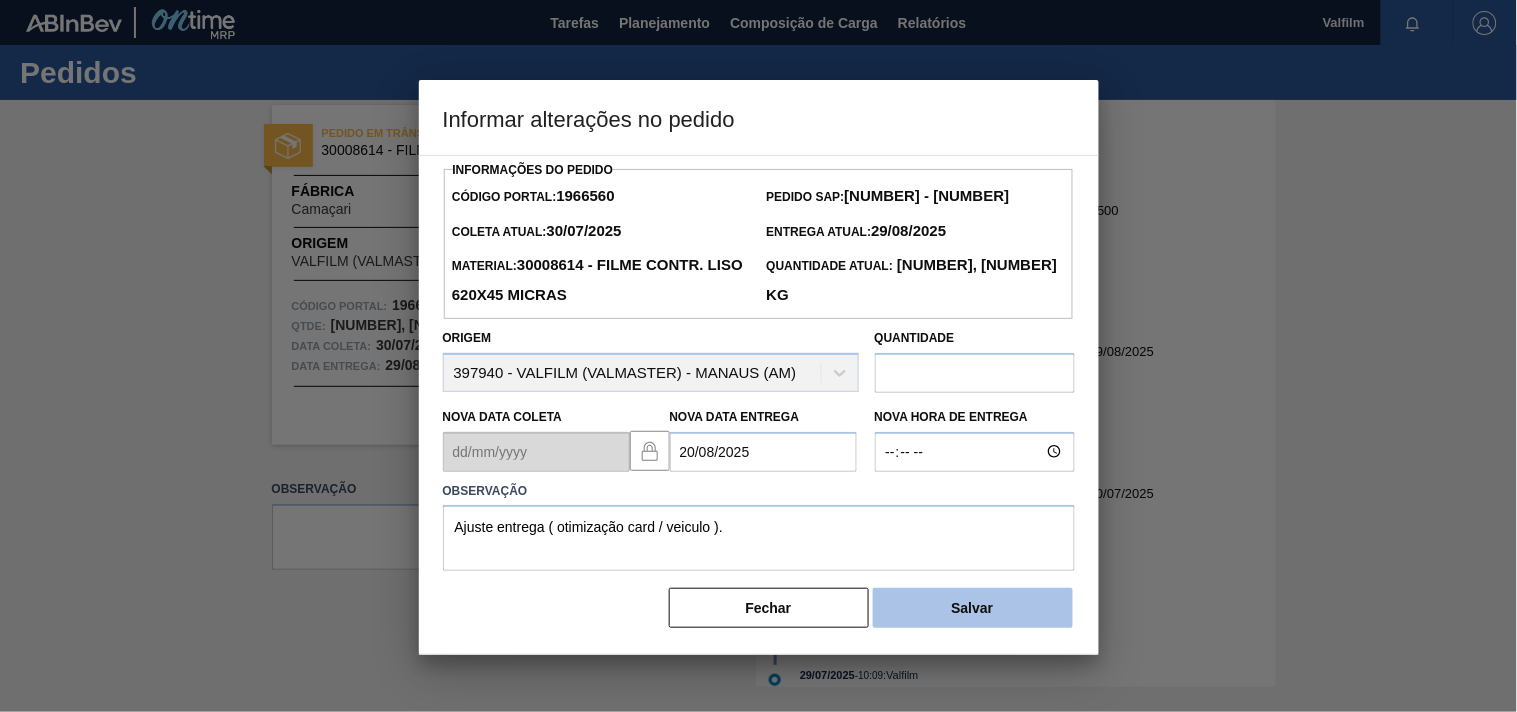 click on "Salvar" at bounding box center [973, 608] 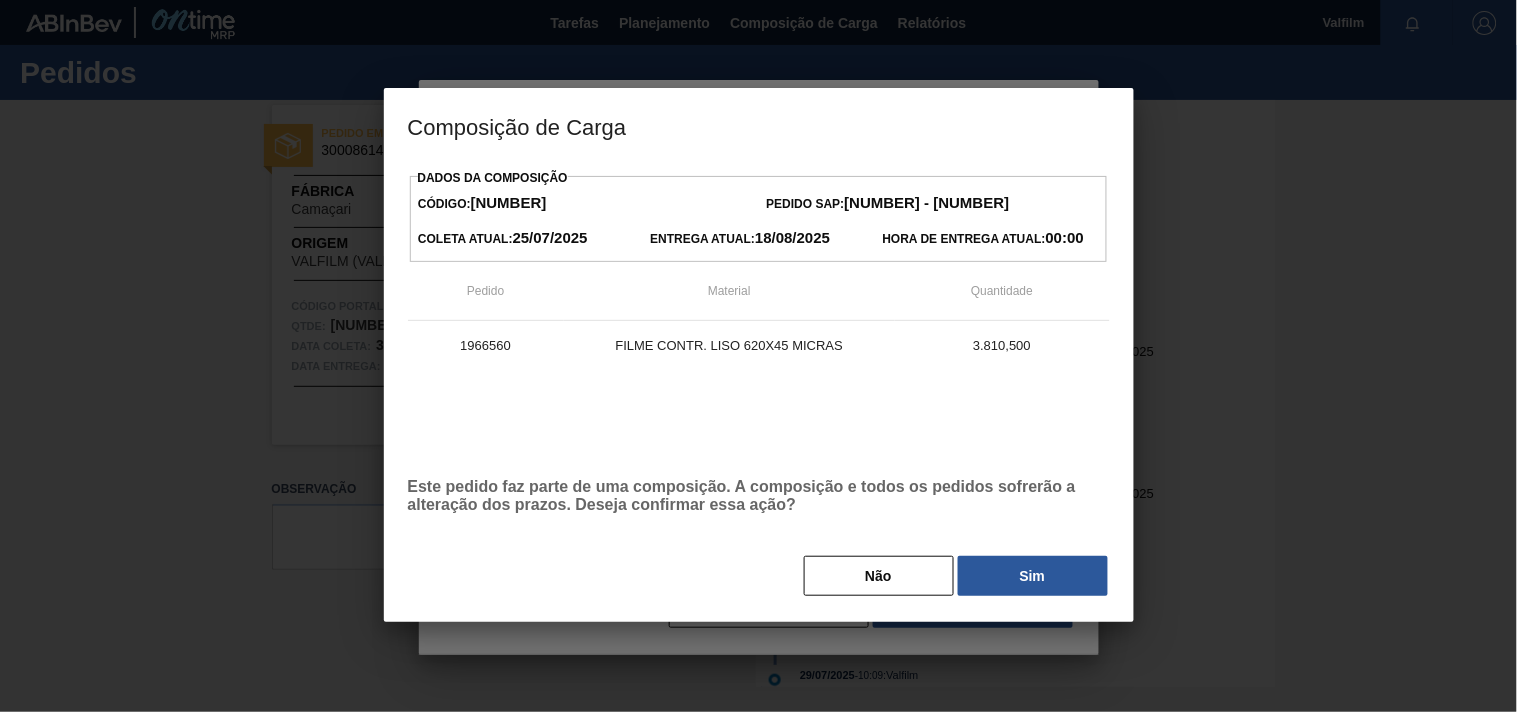 drag, startPoint x: 1023, startPoint y: 574, endPoint x: 972, endPoint y: 246, distance: 331.94125 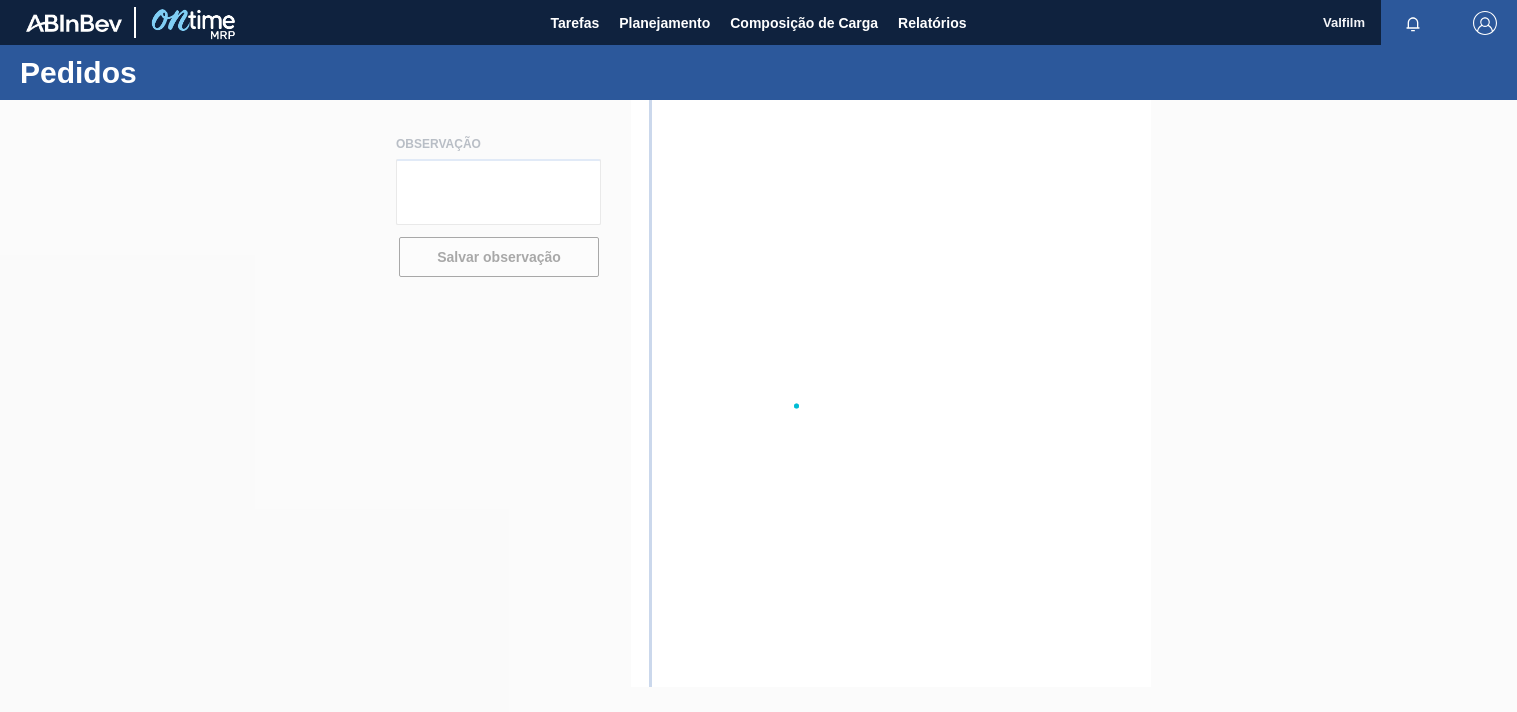 scroll, scrollTop: 0, scrollLeft: 0, axis: both 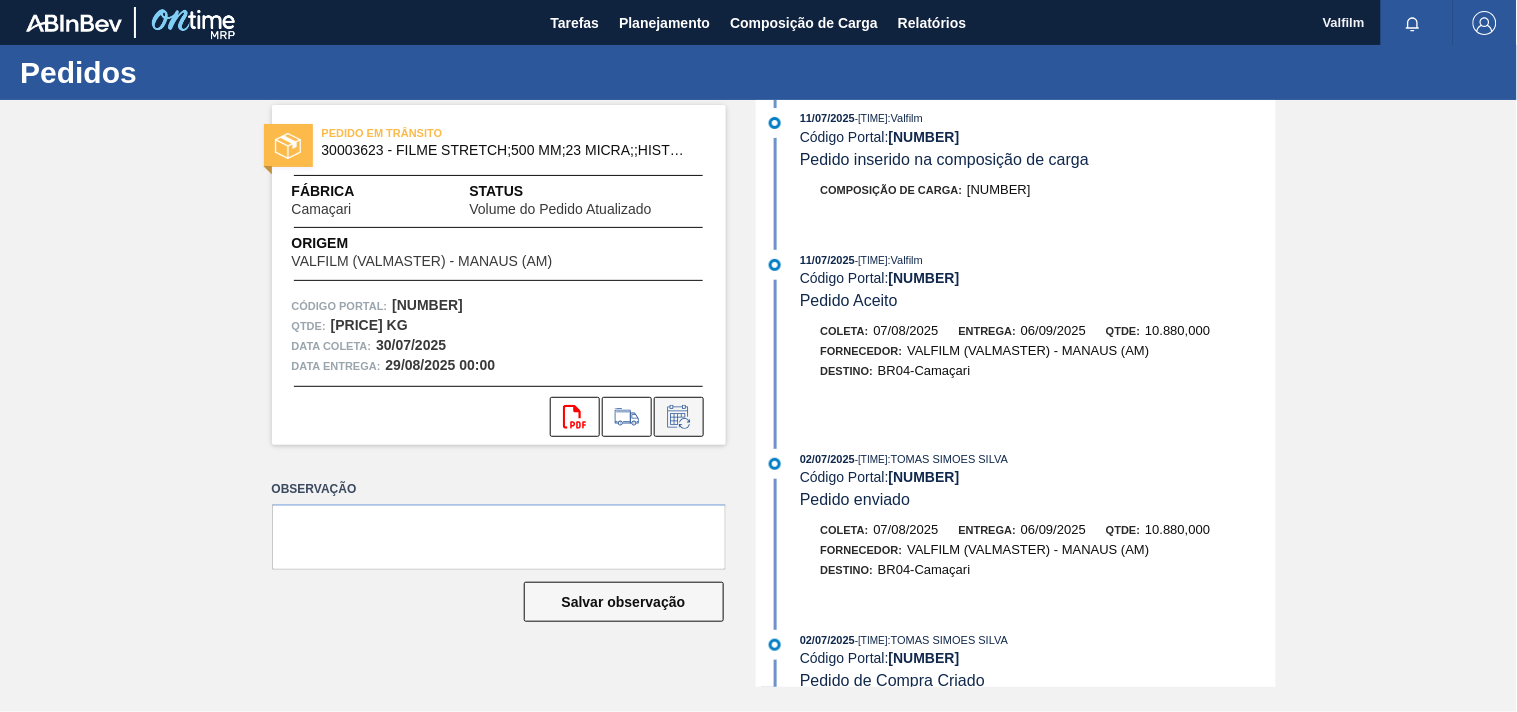 click 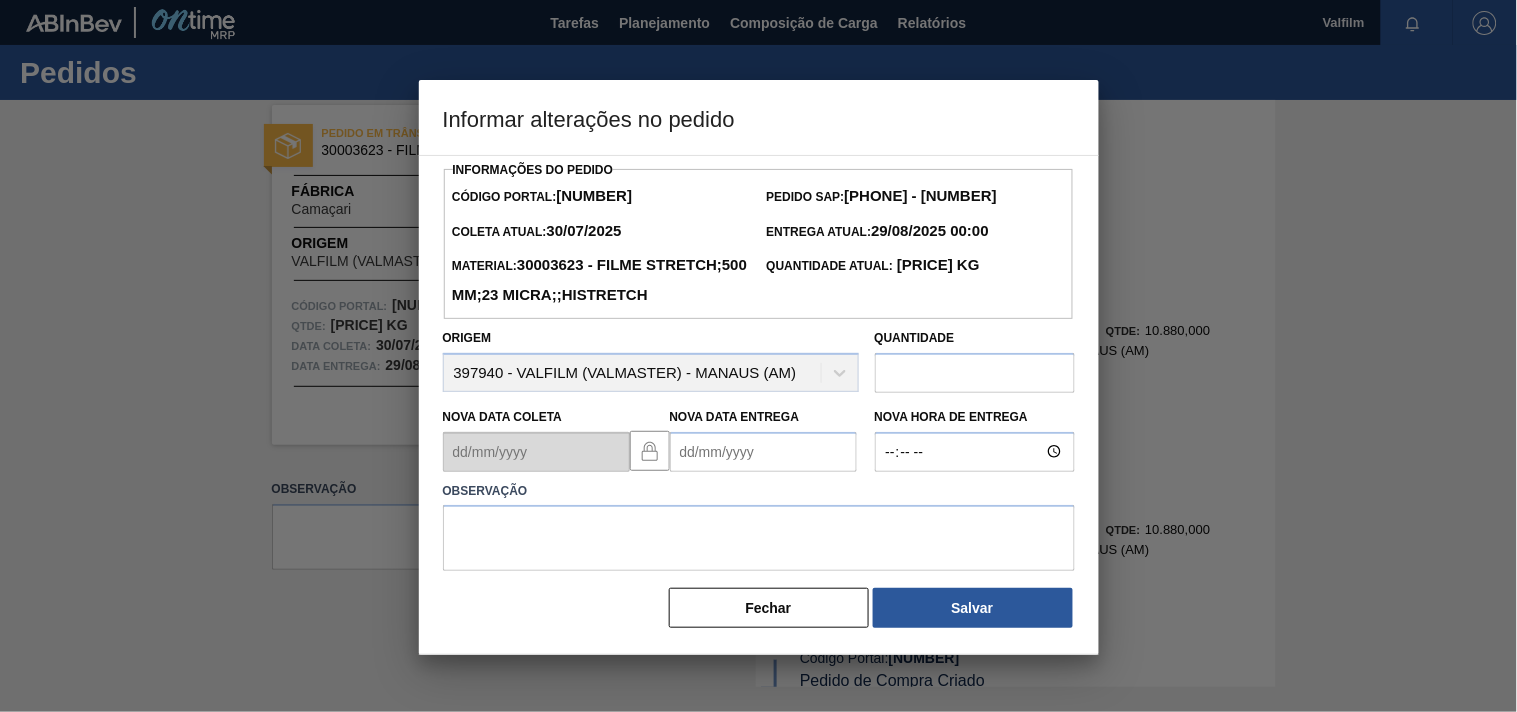 drag, startPoint x: 712, startPoint y: 487, endPoint x: 724, endPoint y: 482, distance: 13 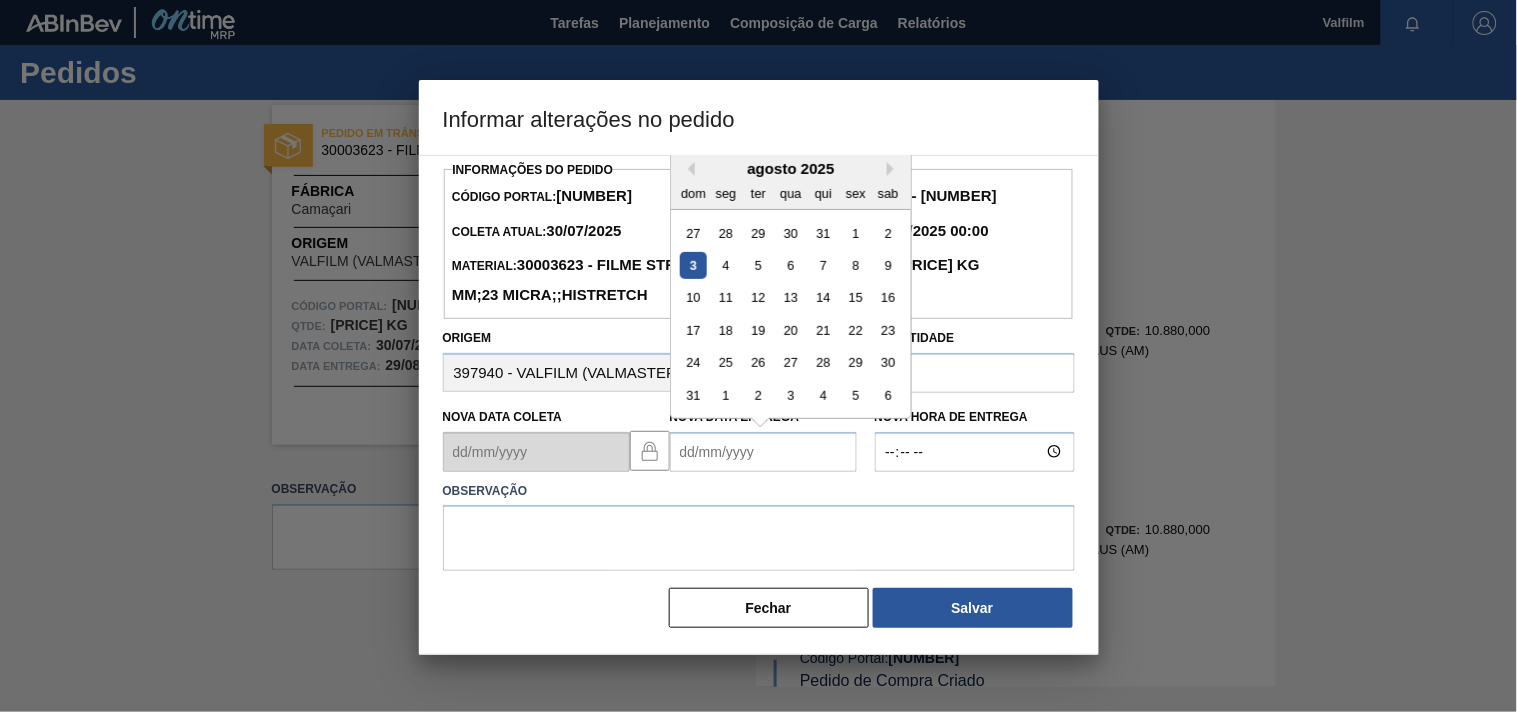 click on "Nova Data Entrega" at bounding box center [763, 452] 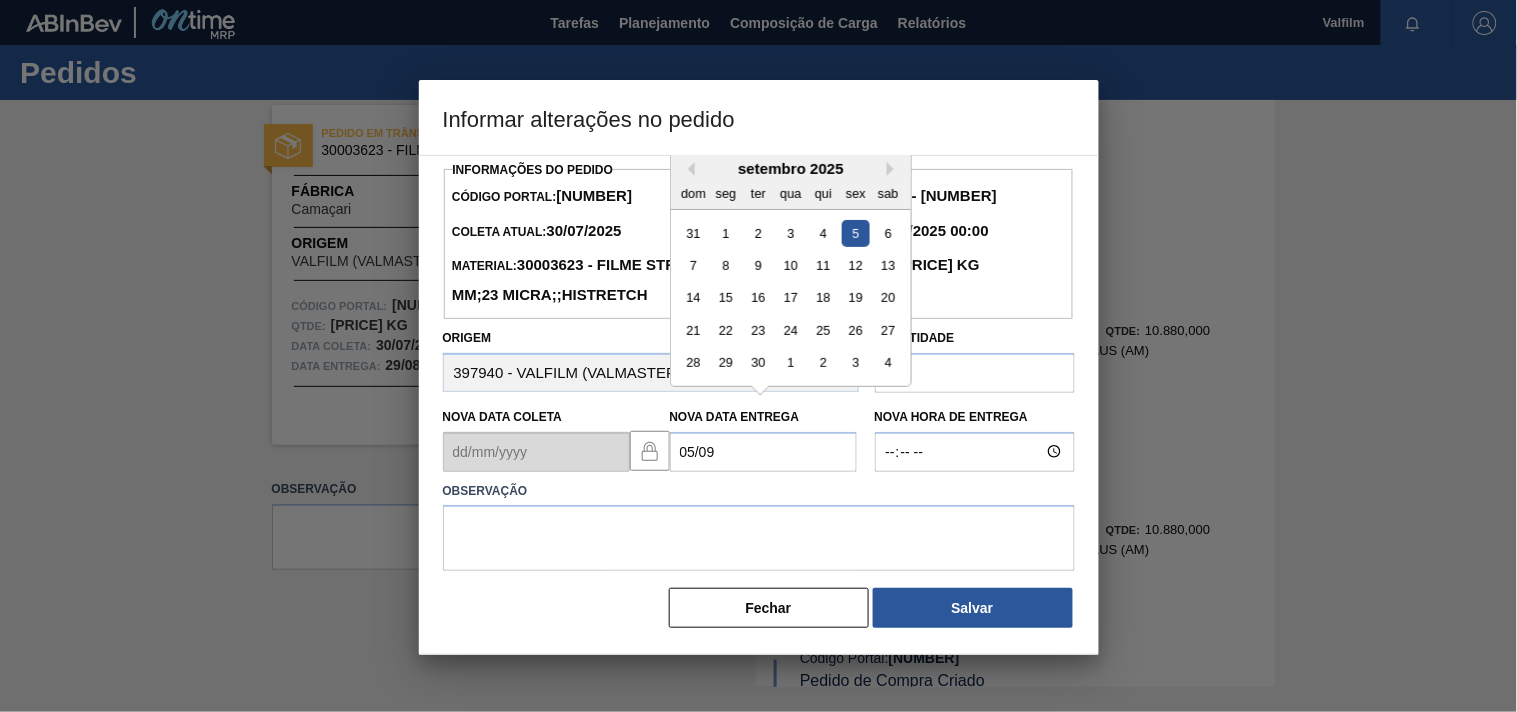 drag, startPoint x: 858, startPoint y: 268, endPoint x: 840, endPoint y: 291, distance: 29.206163 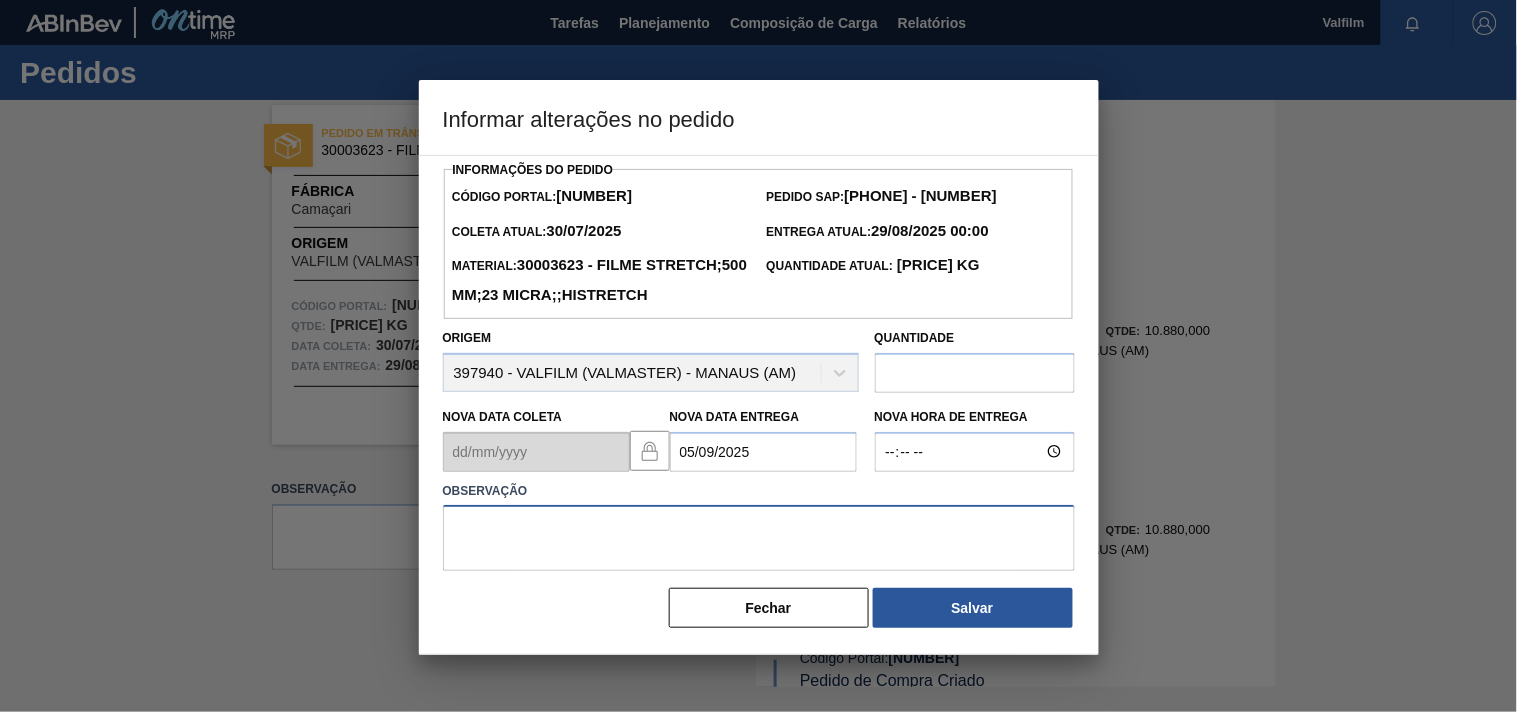 click at bounding box center [759, 538] 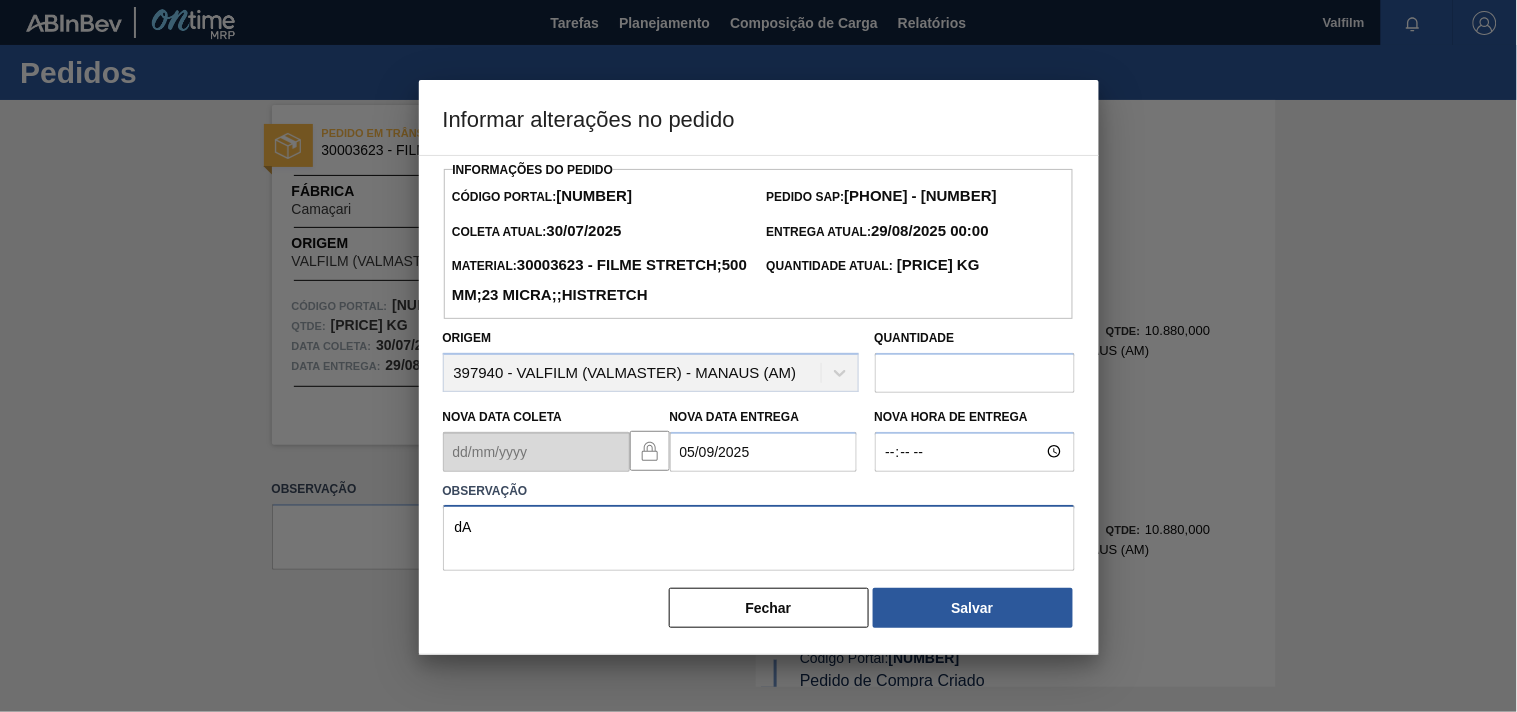 type on "d" 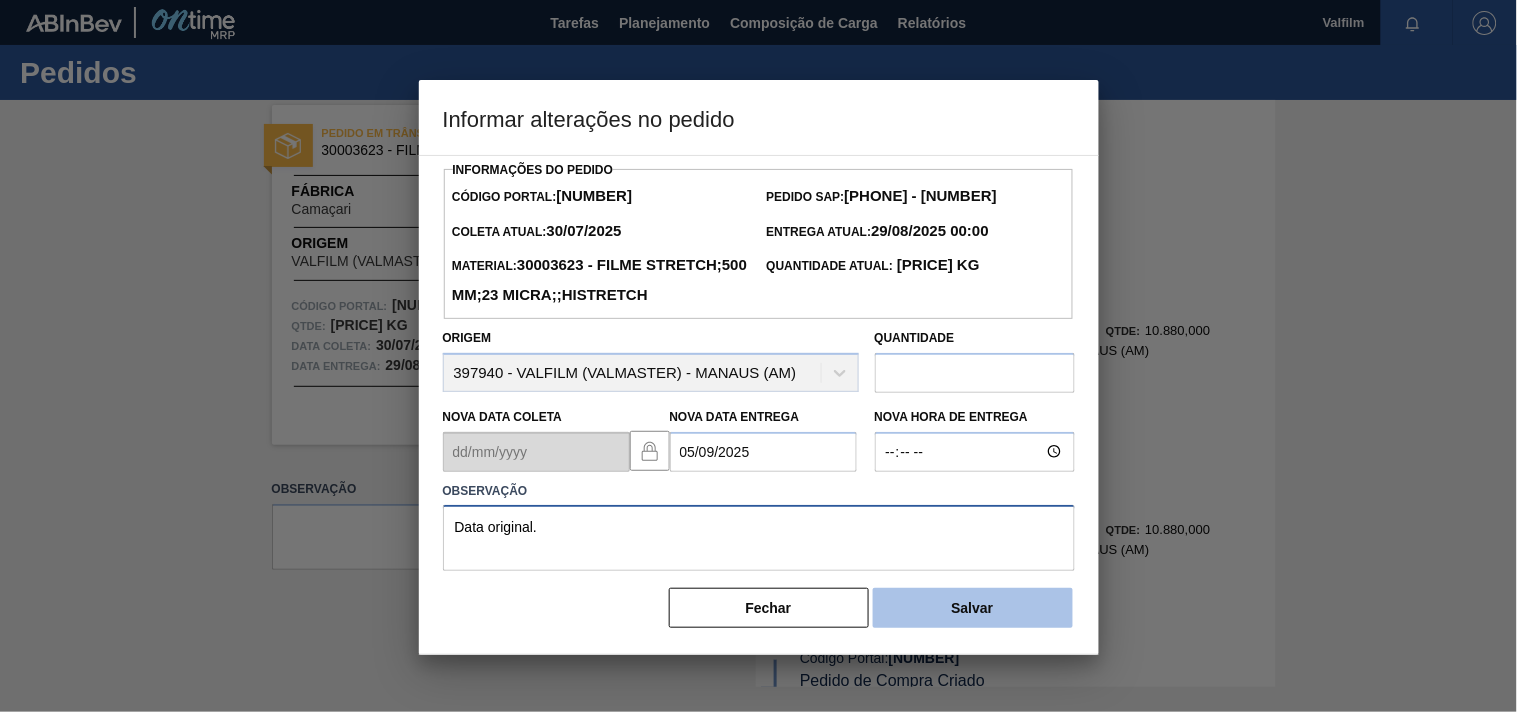type on "Data original." 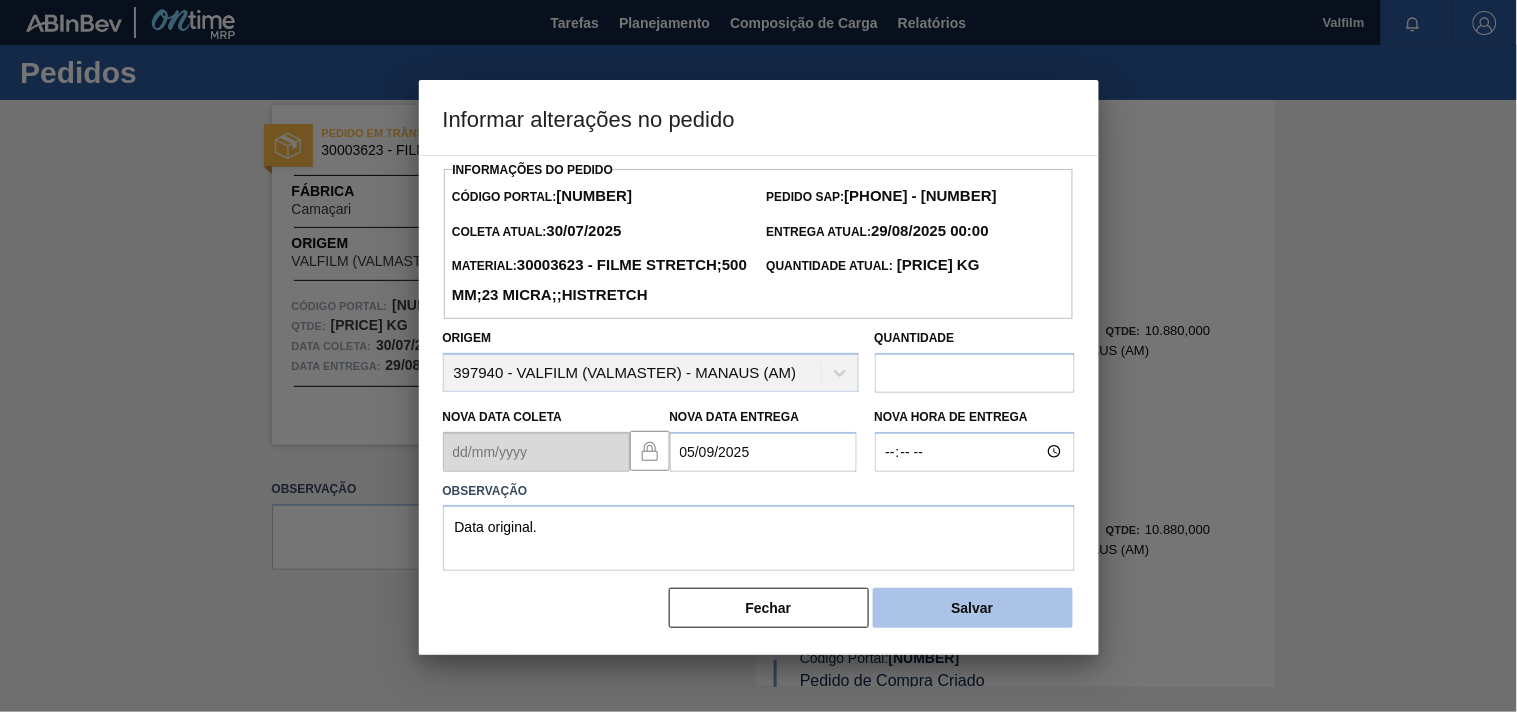 click on "Salvar" at bounding box center [973, 608] 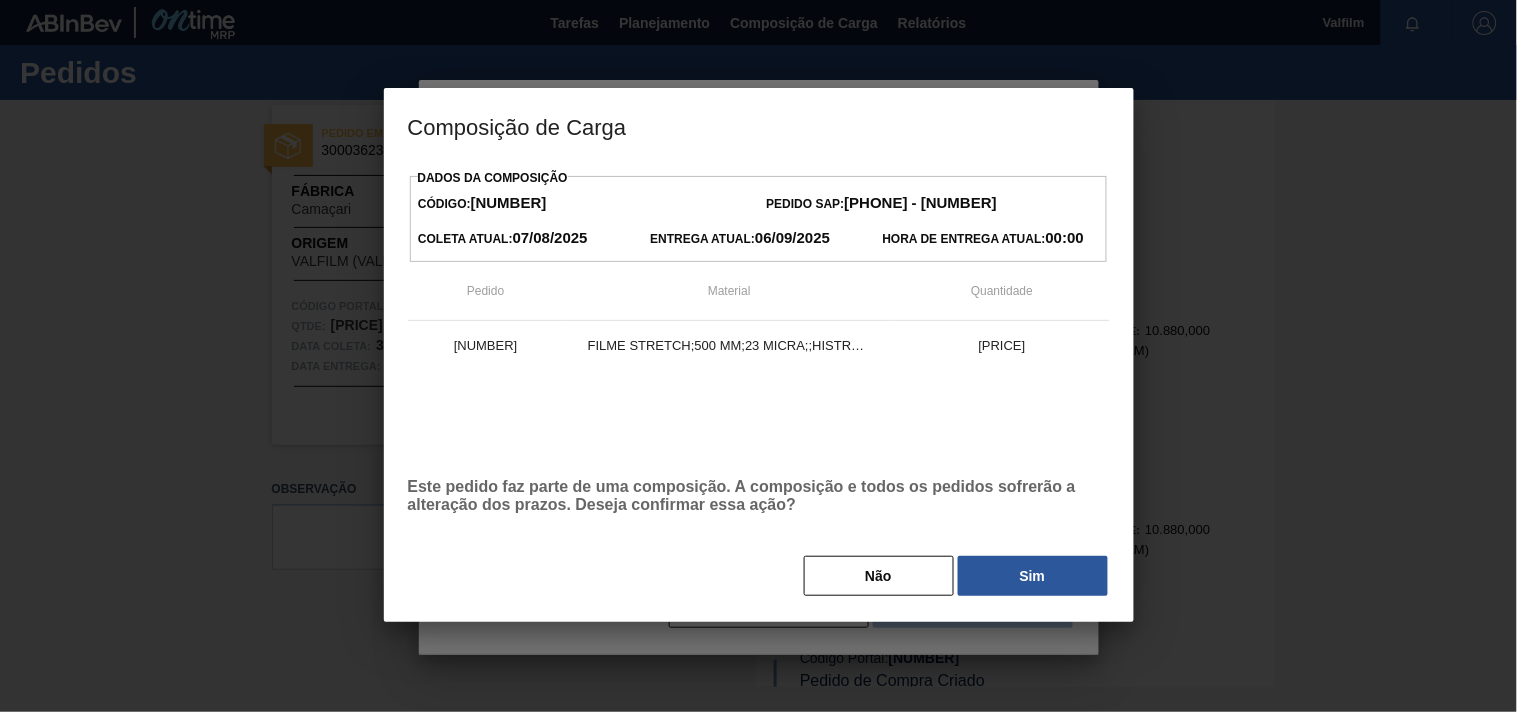 click at bounding box center [758, 356] 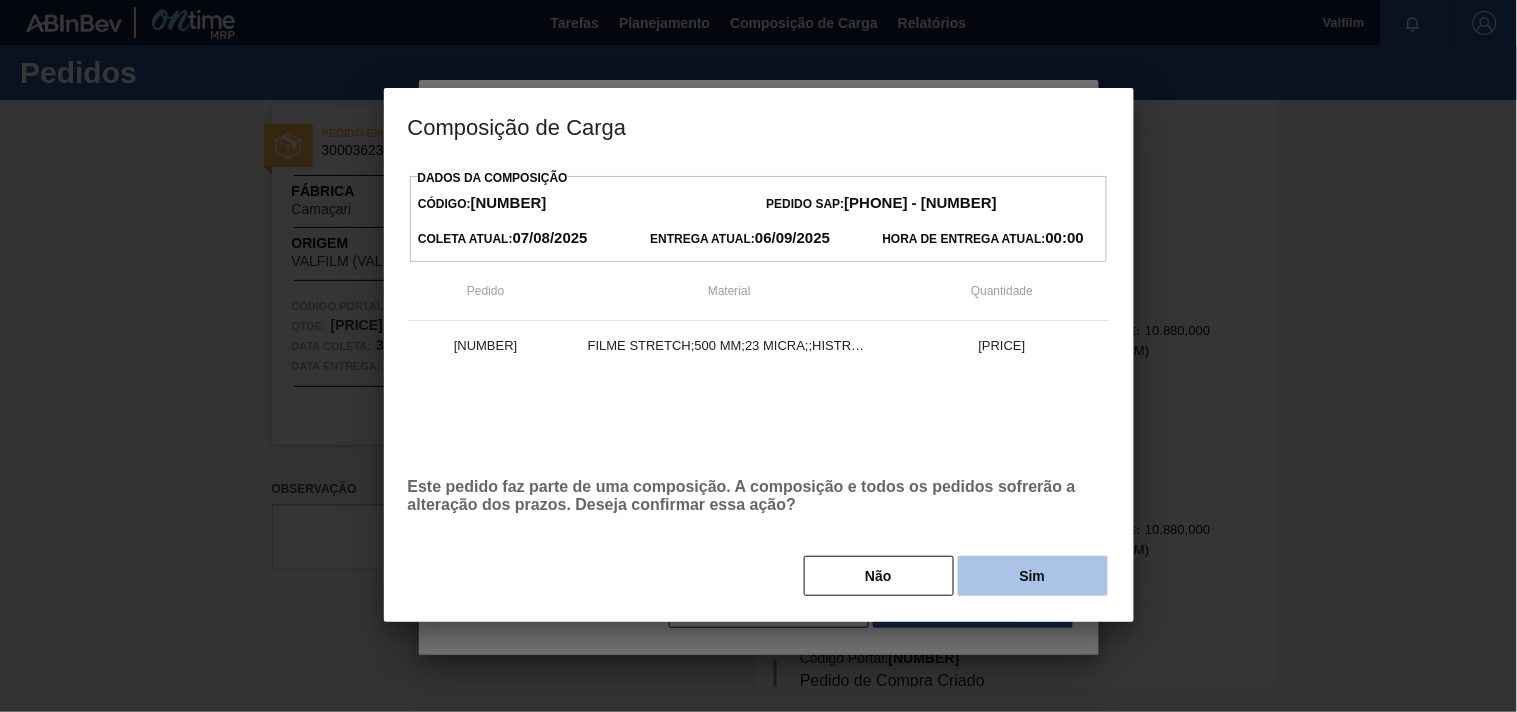 click on "Sim" at bounding box center (1033, 576) 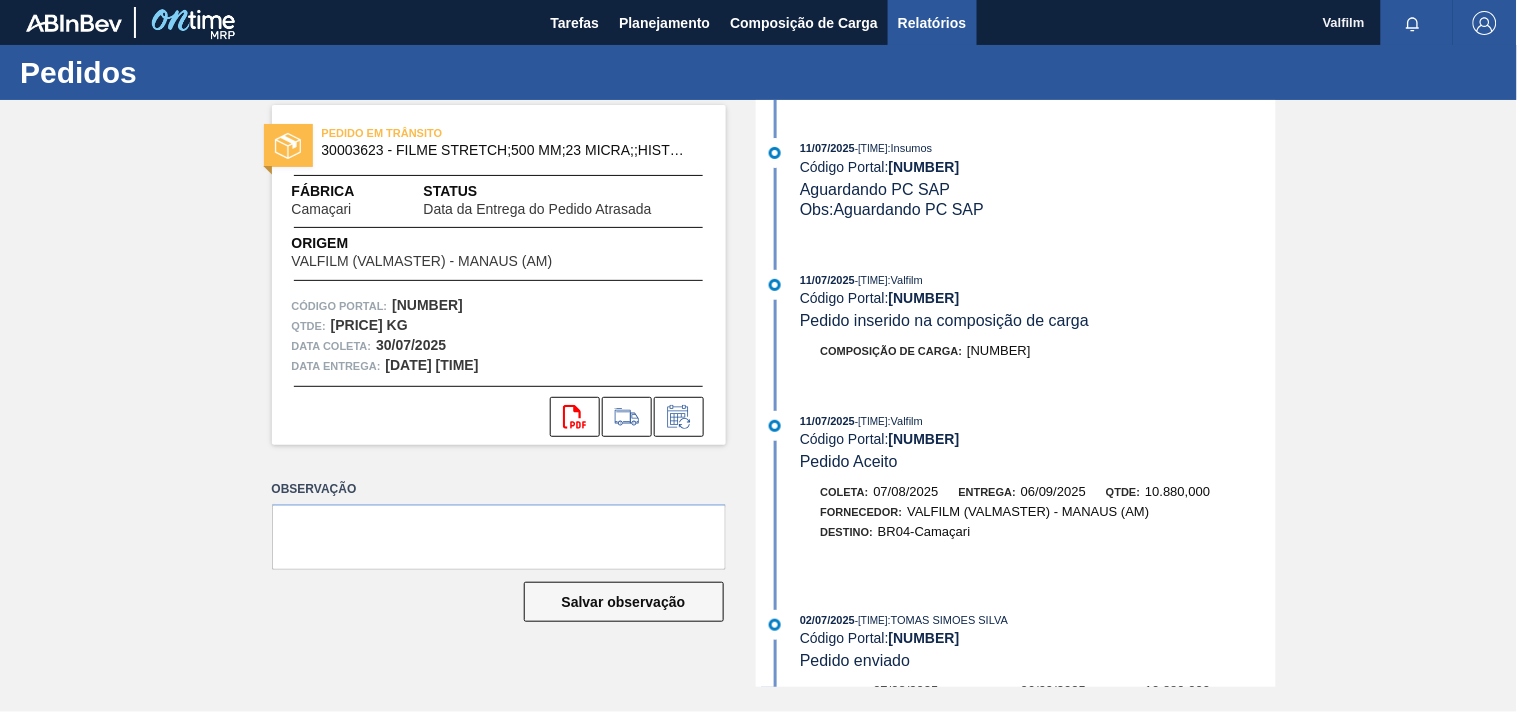scroll, scrollTop: 1162, scrollLeft: 0, axis: vertical 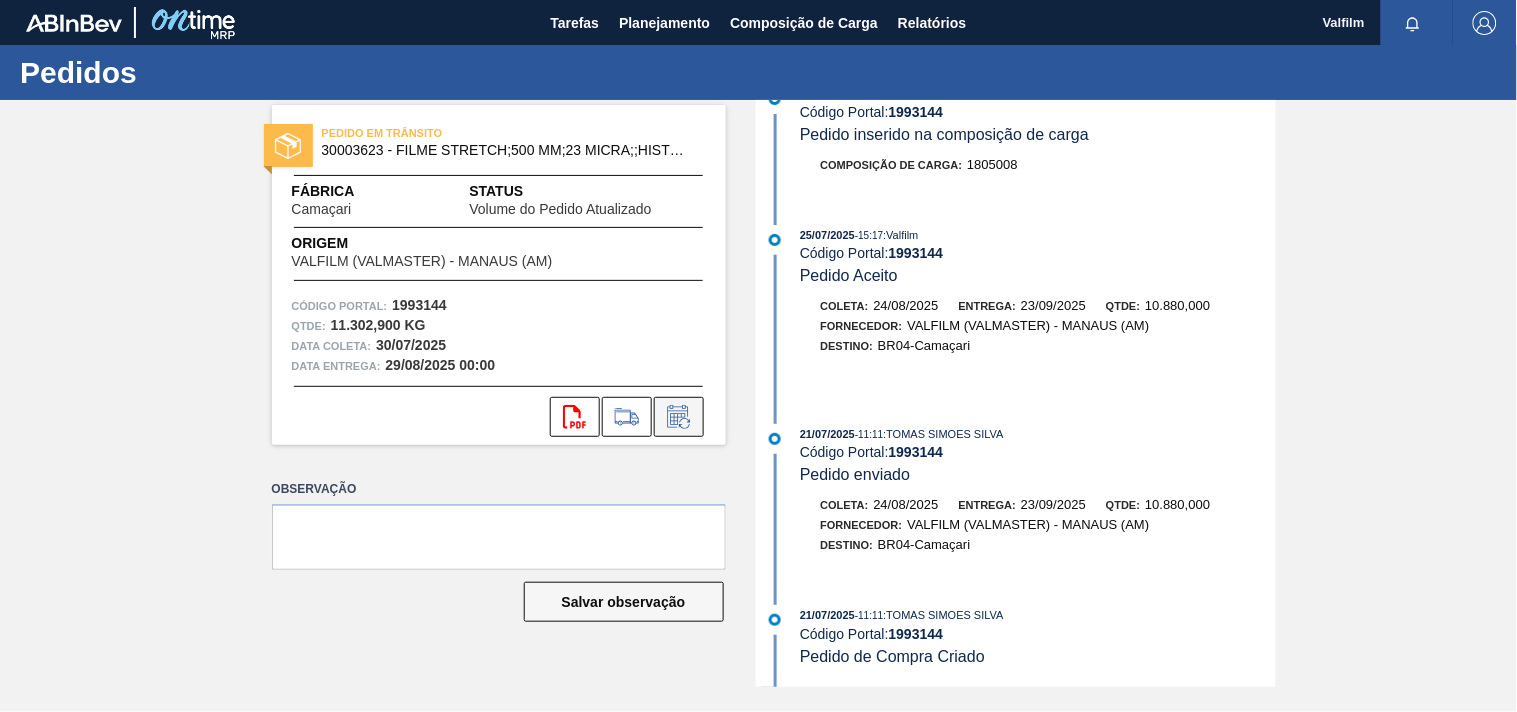 click at bounding box center [679, 417] 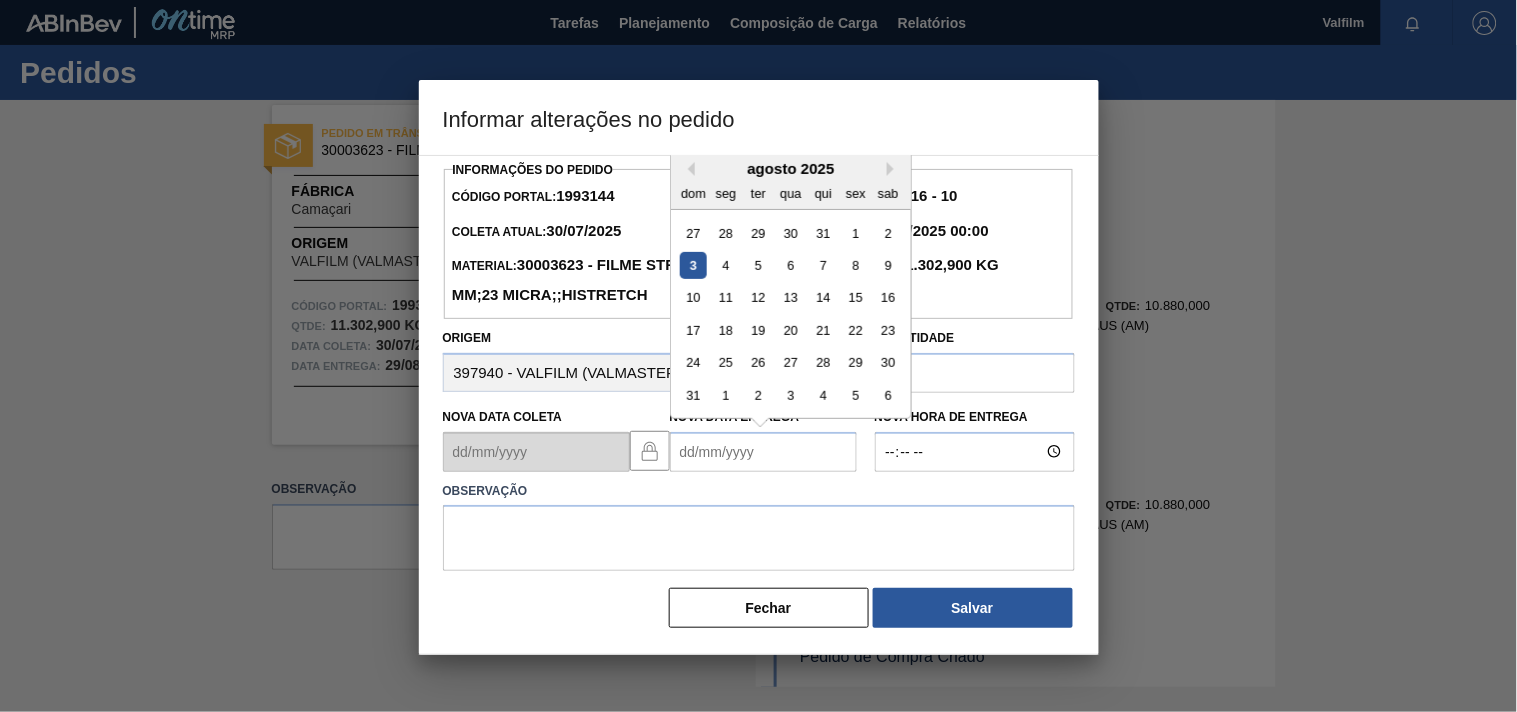 click on "Nova Data Entrega" at bounding box center (763, 452) 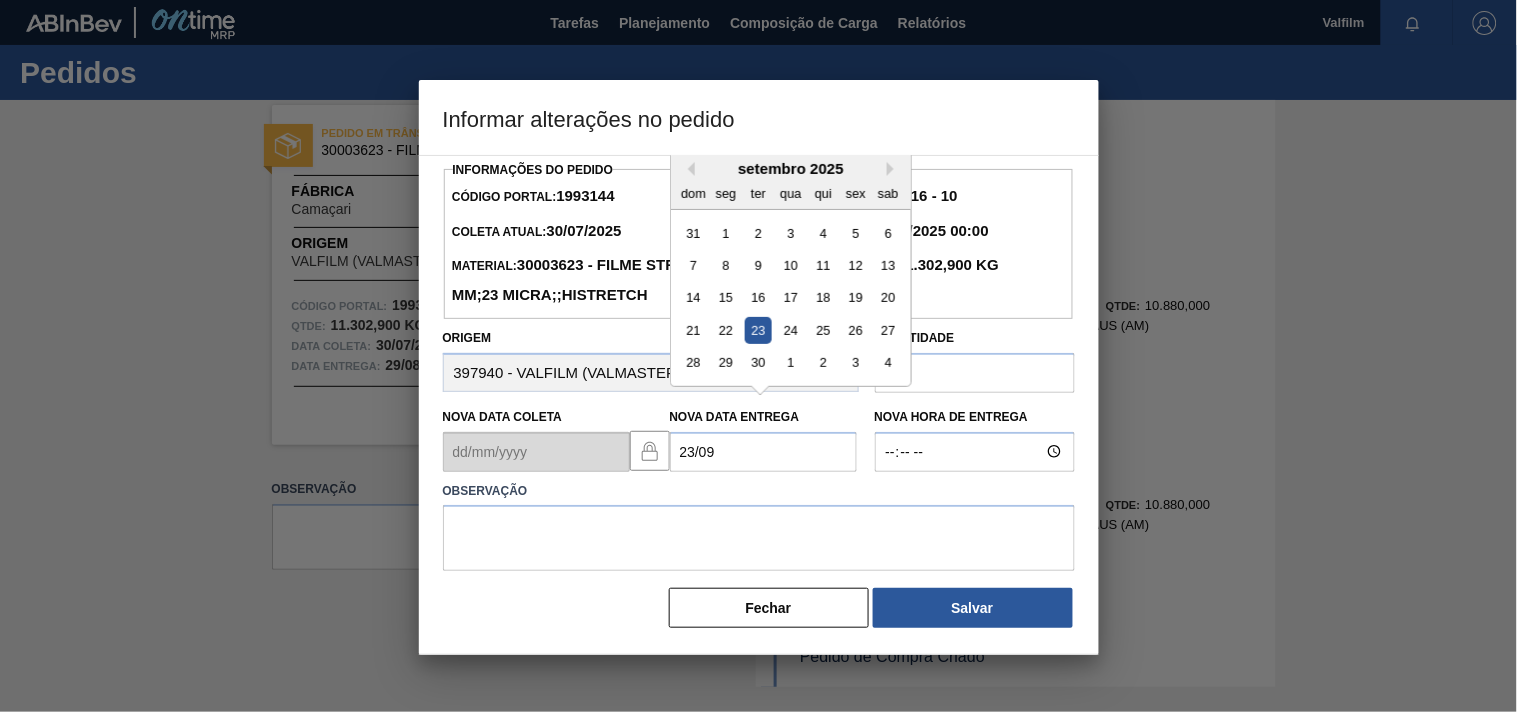 click on "23" at bounding box center [757, 330] 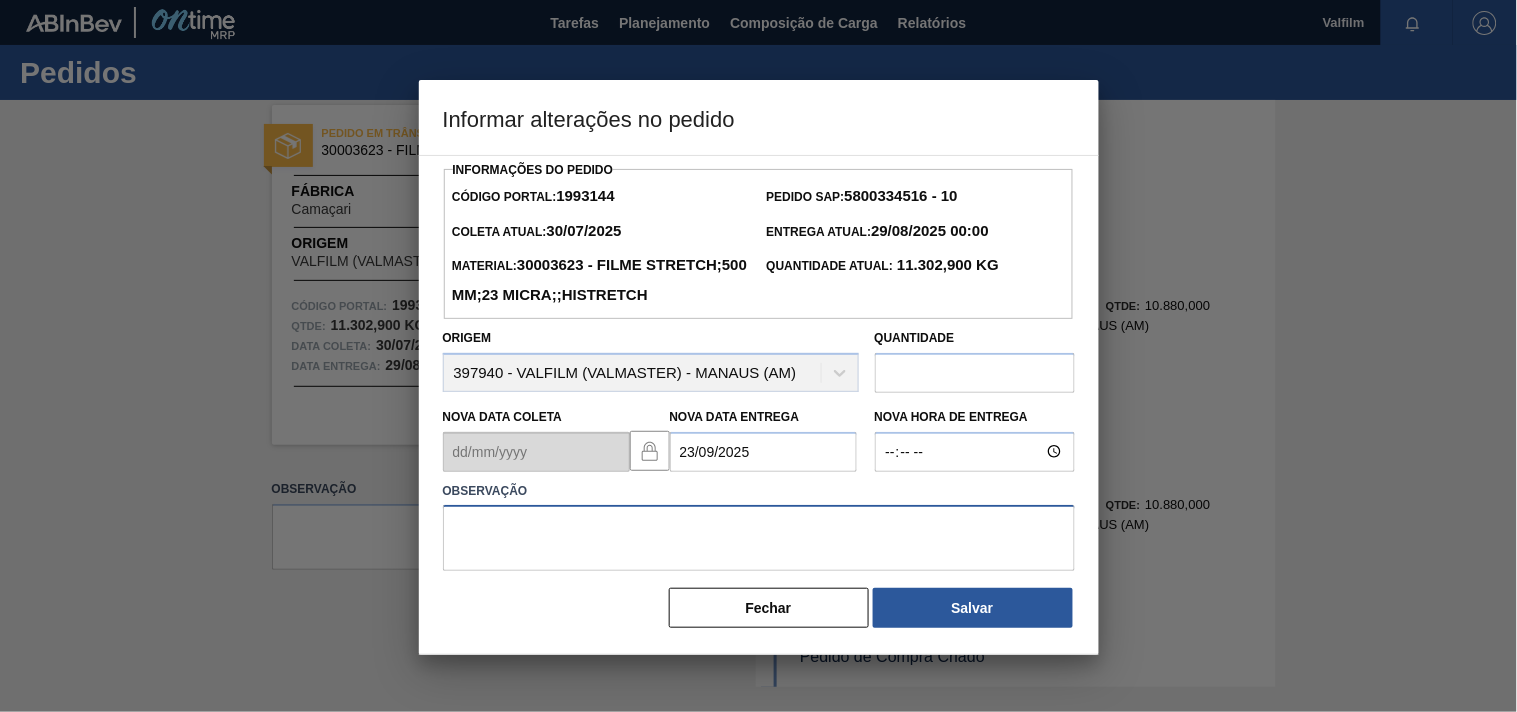 click at bounding box center (759, 538) 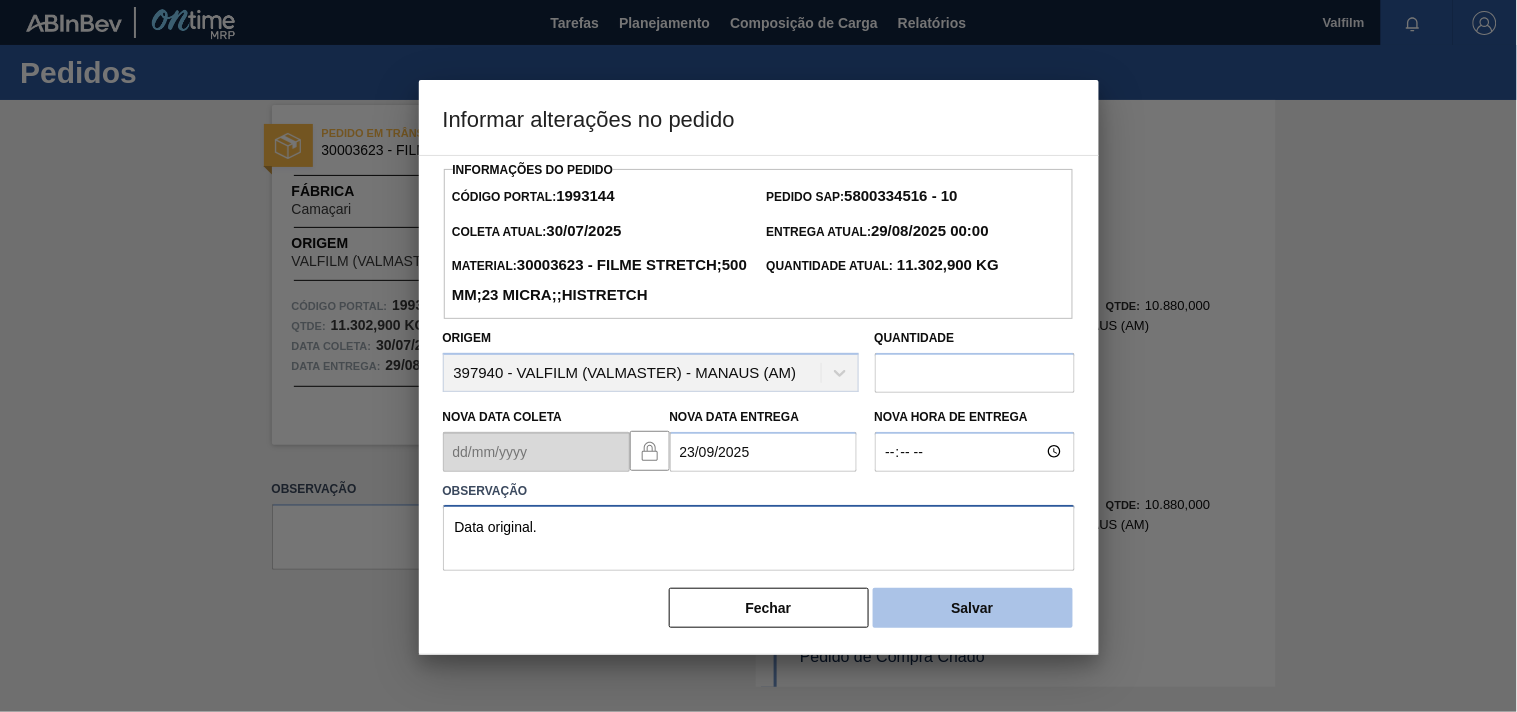 type on "Data original." 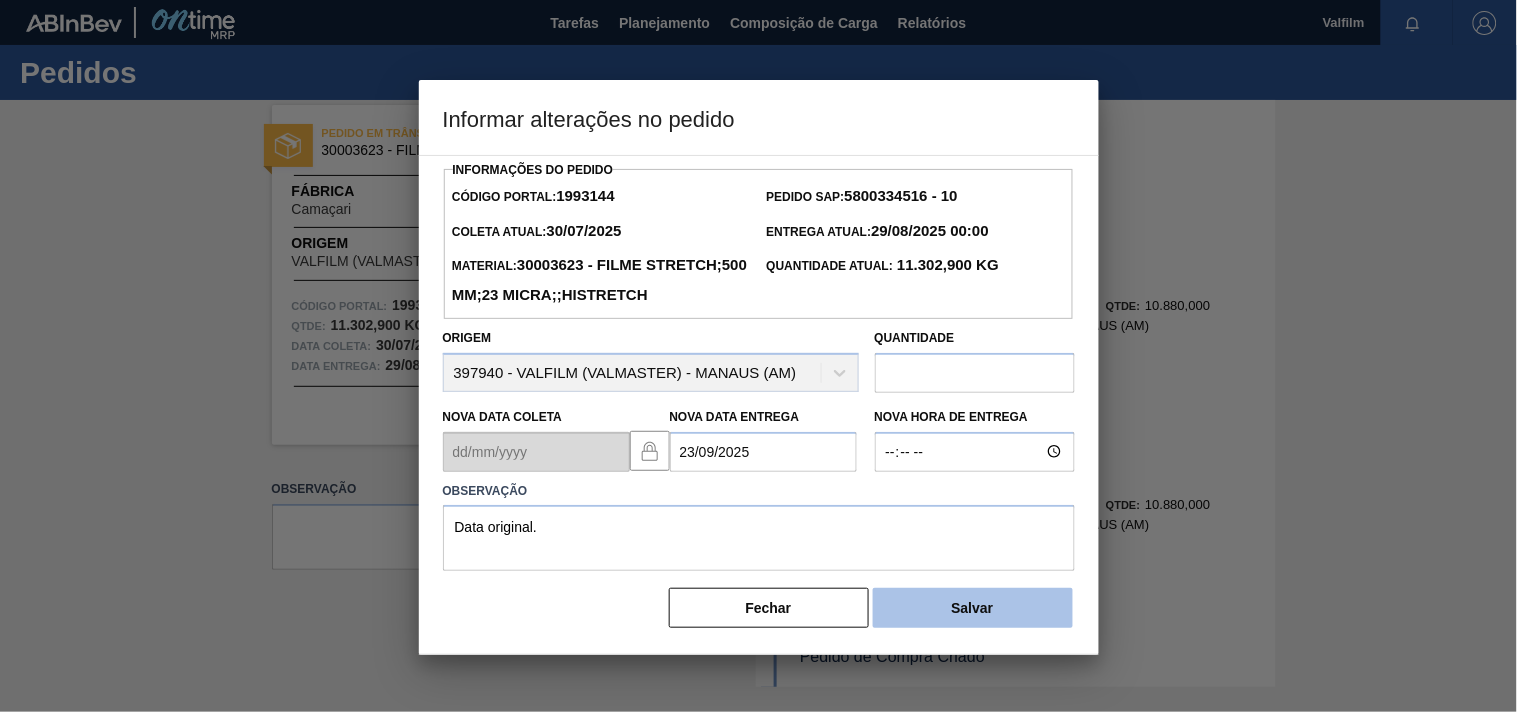 click on "Salvar" at bounding box center [973, 608] 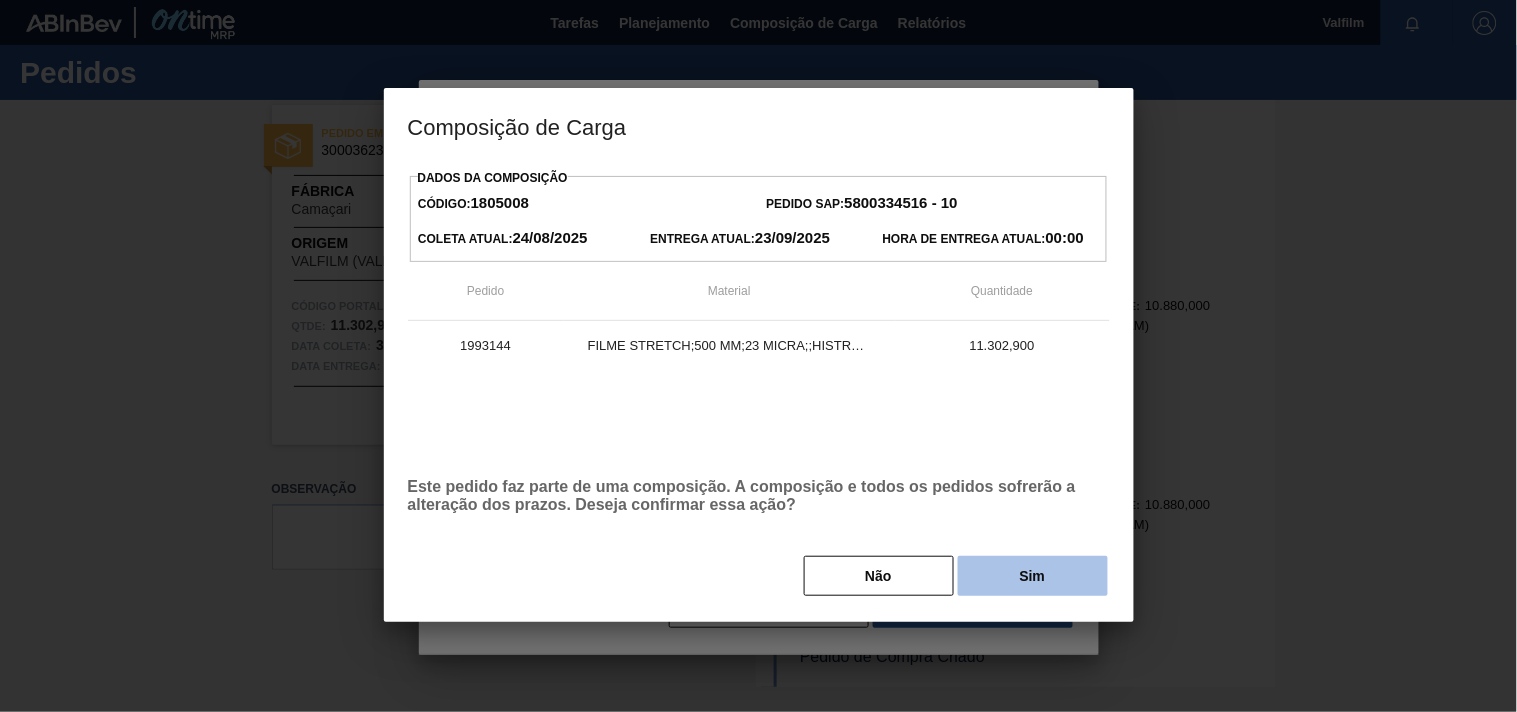 click on "Sim" at bounding box center [1033, 576] 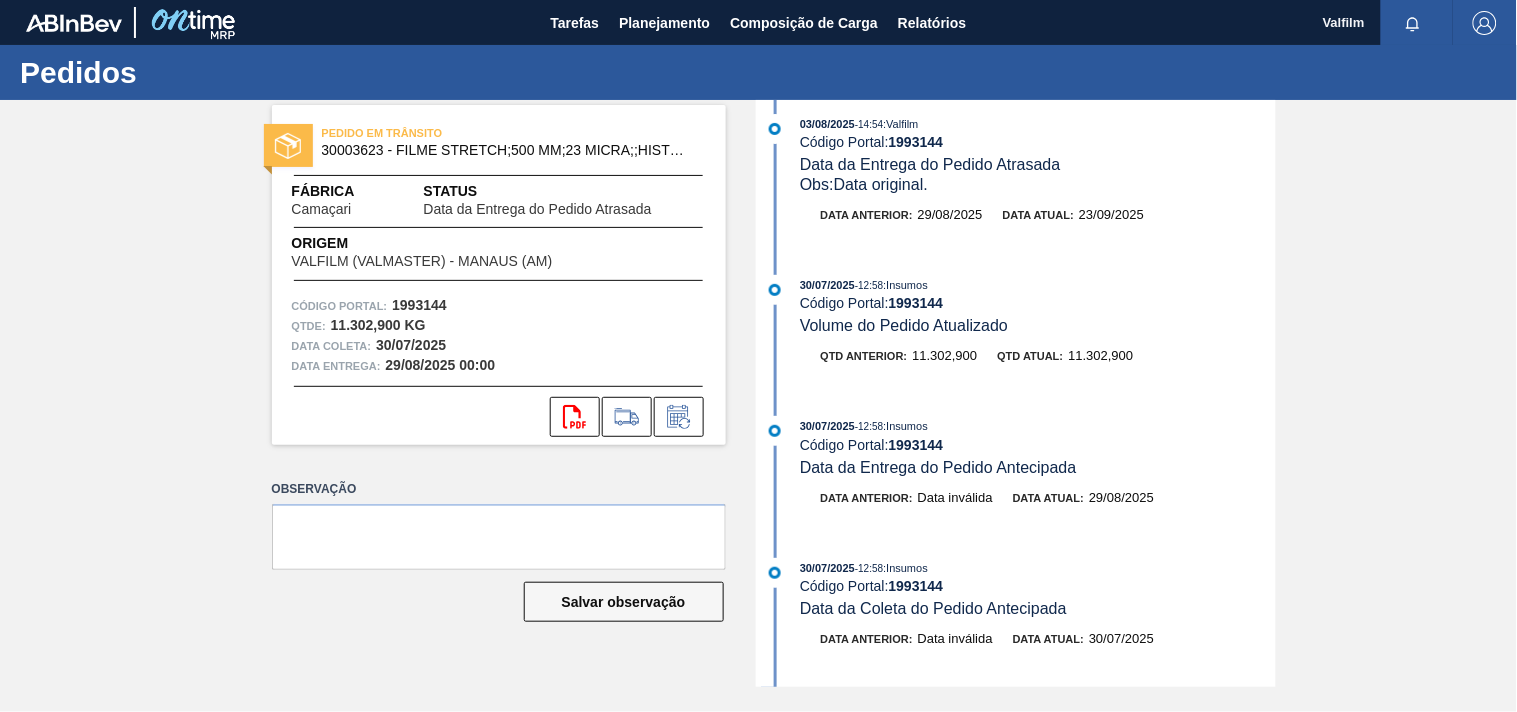 scroll, scrollTop: 0, scrollLeft: 0, axis: both 